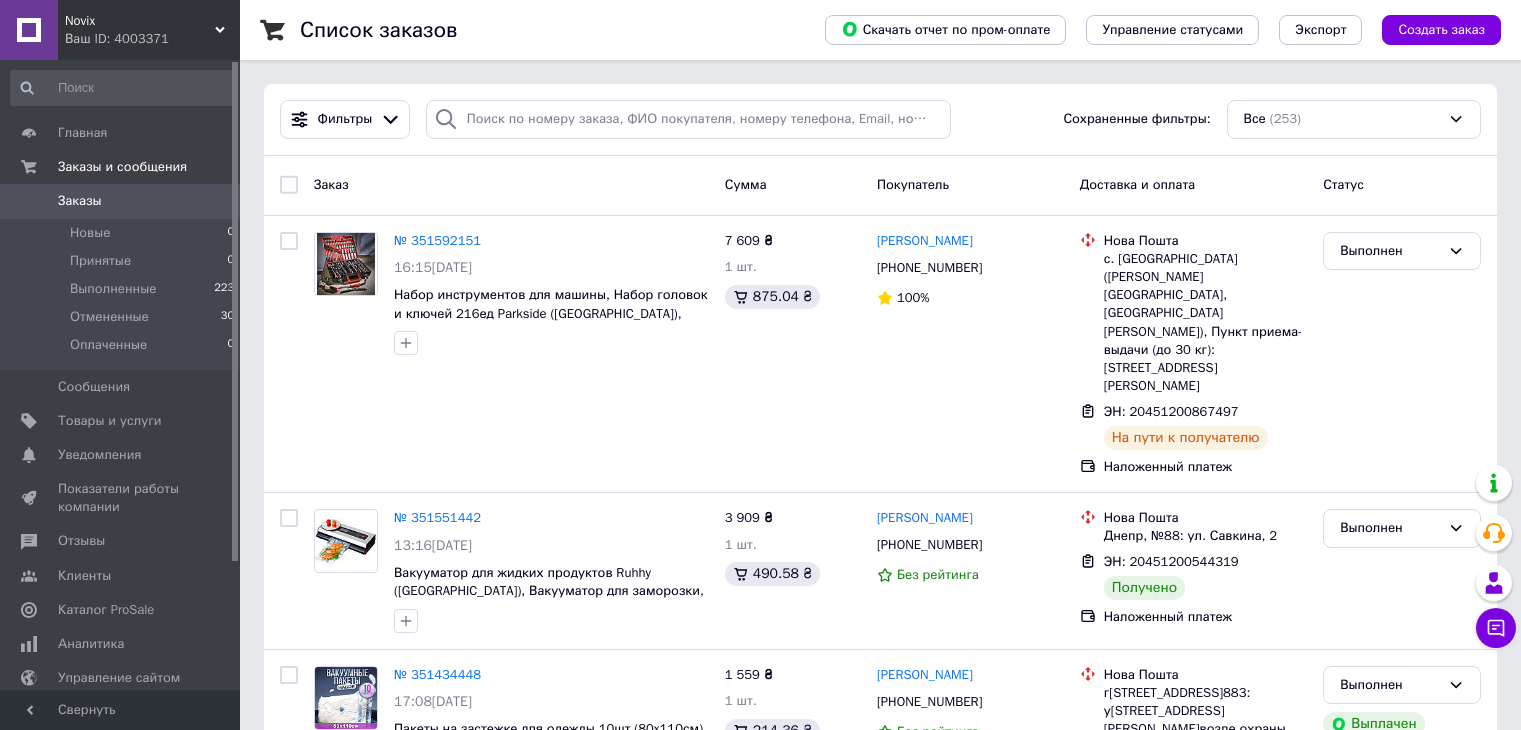 scroll, scrollTop: 0, scrollLeft: 0, axis: both 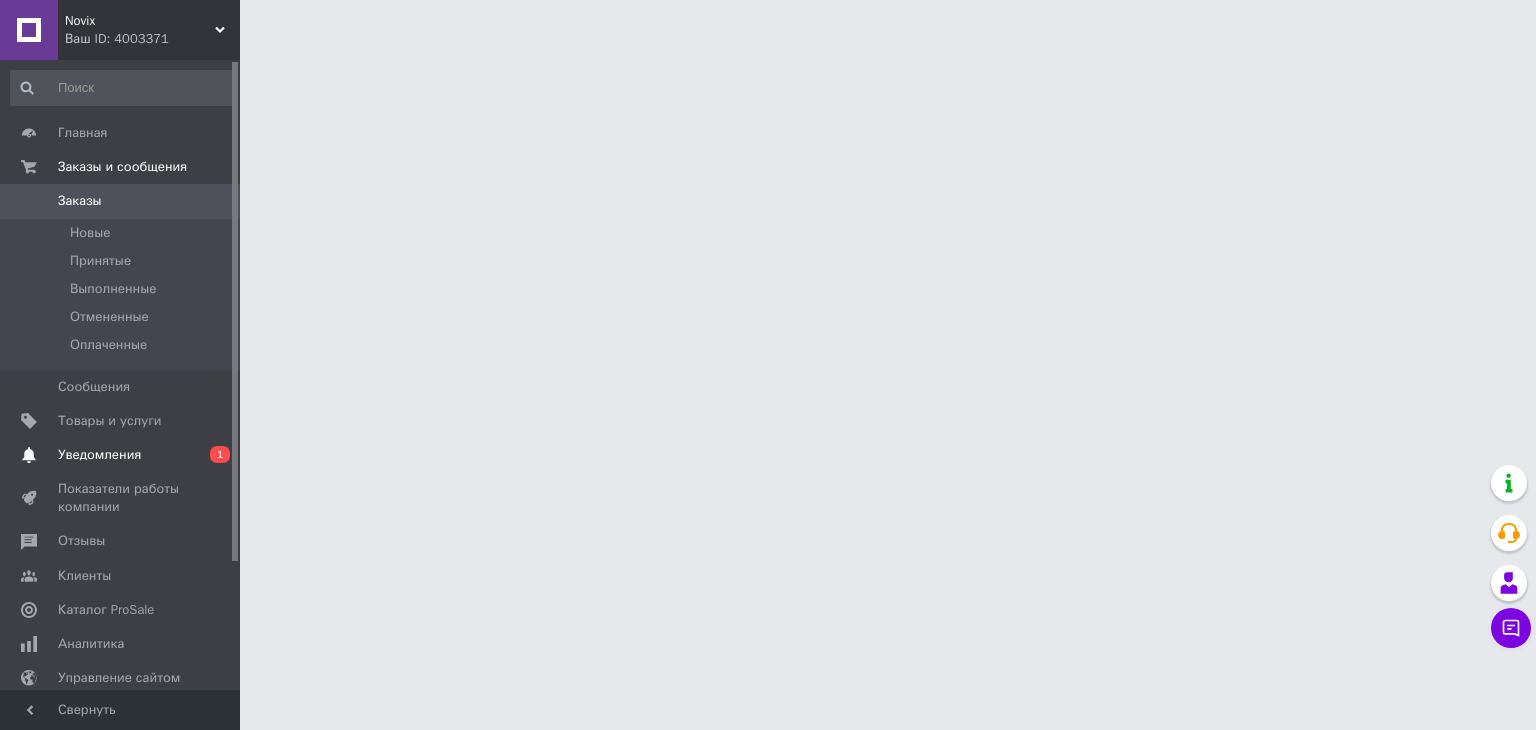 click on "Уведомления" at bounding box center [99, 455] 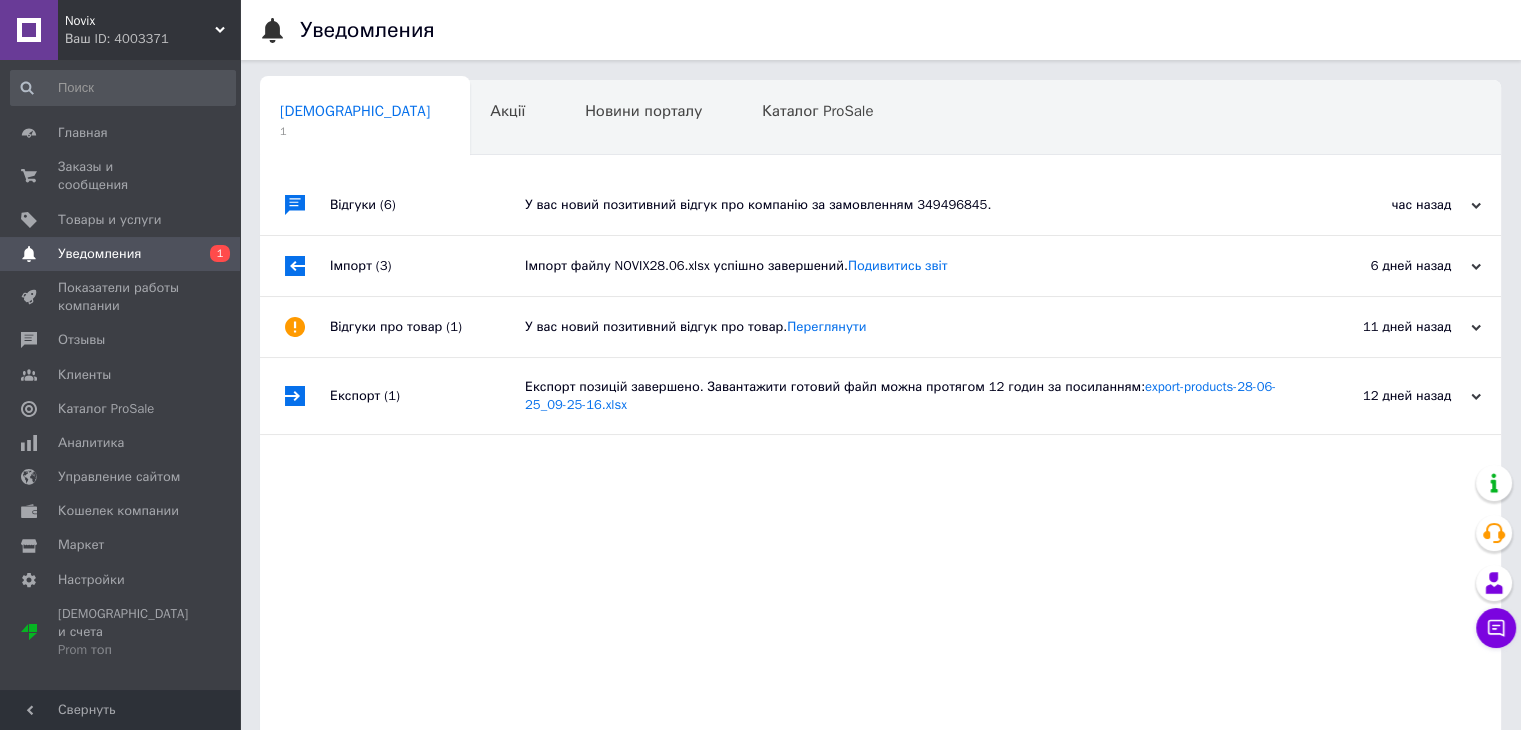click on "Відгуки   (6)" at bounding box center [427, 205] 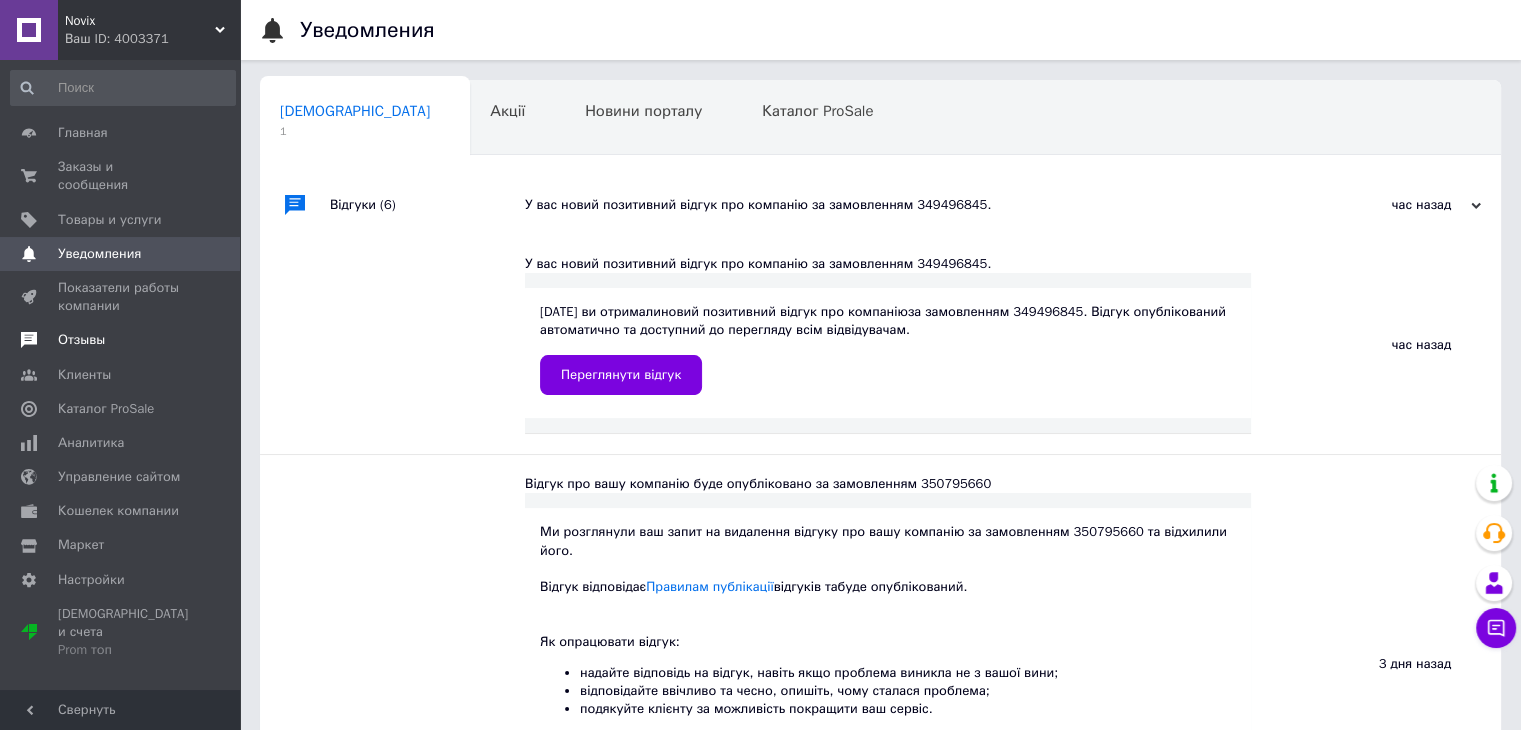 click on "Отзывы" at bounding box center (121, 340) 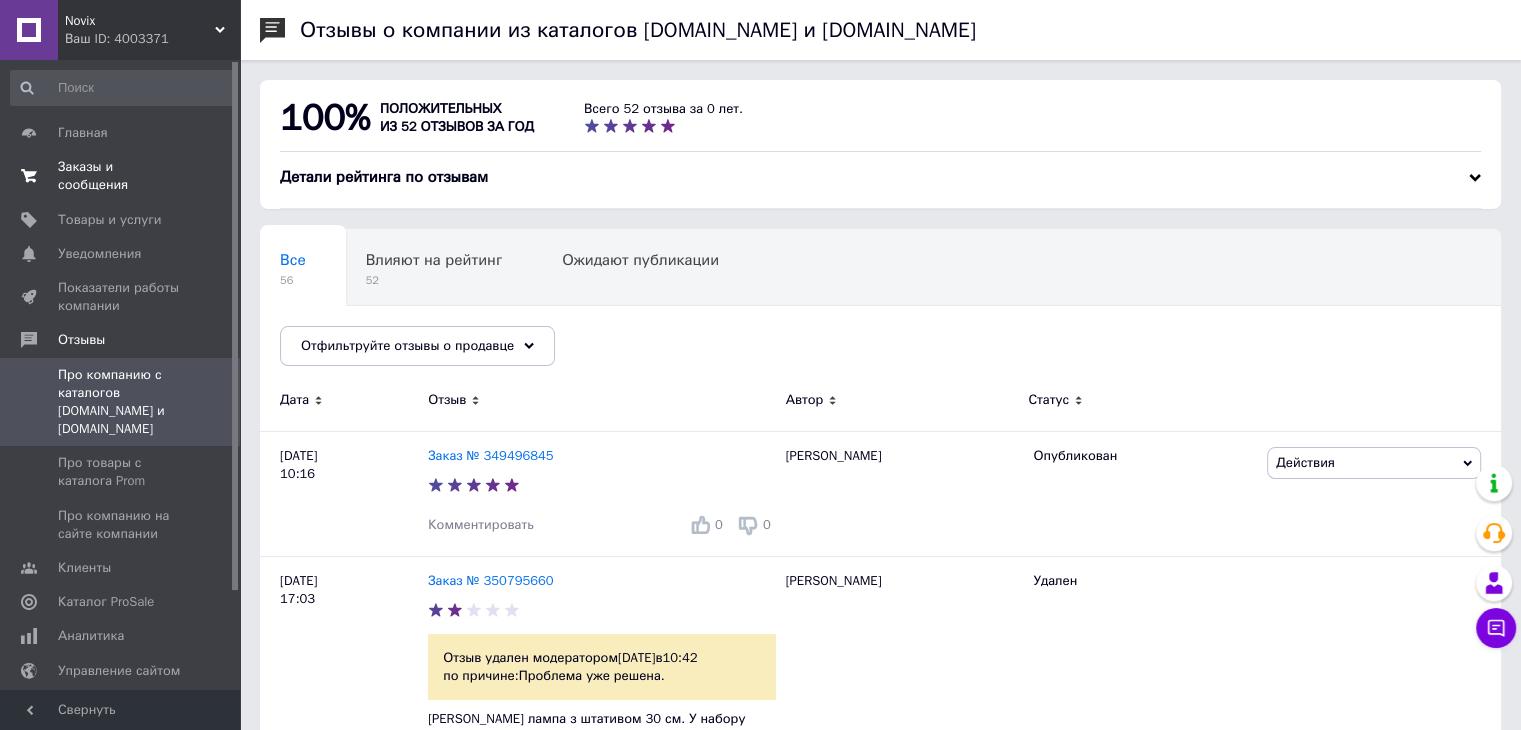 click on "Заказы и сообщения" at bounding box center (121, 176) 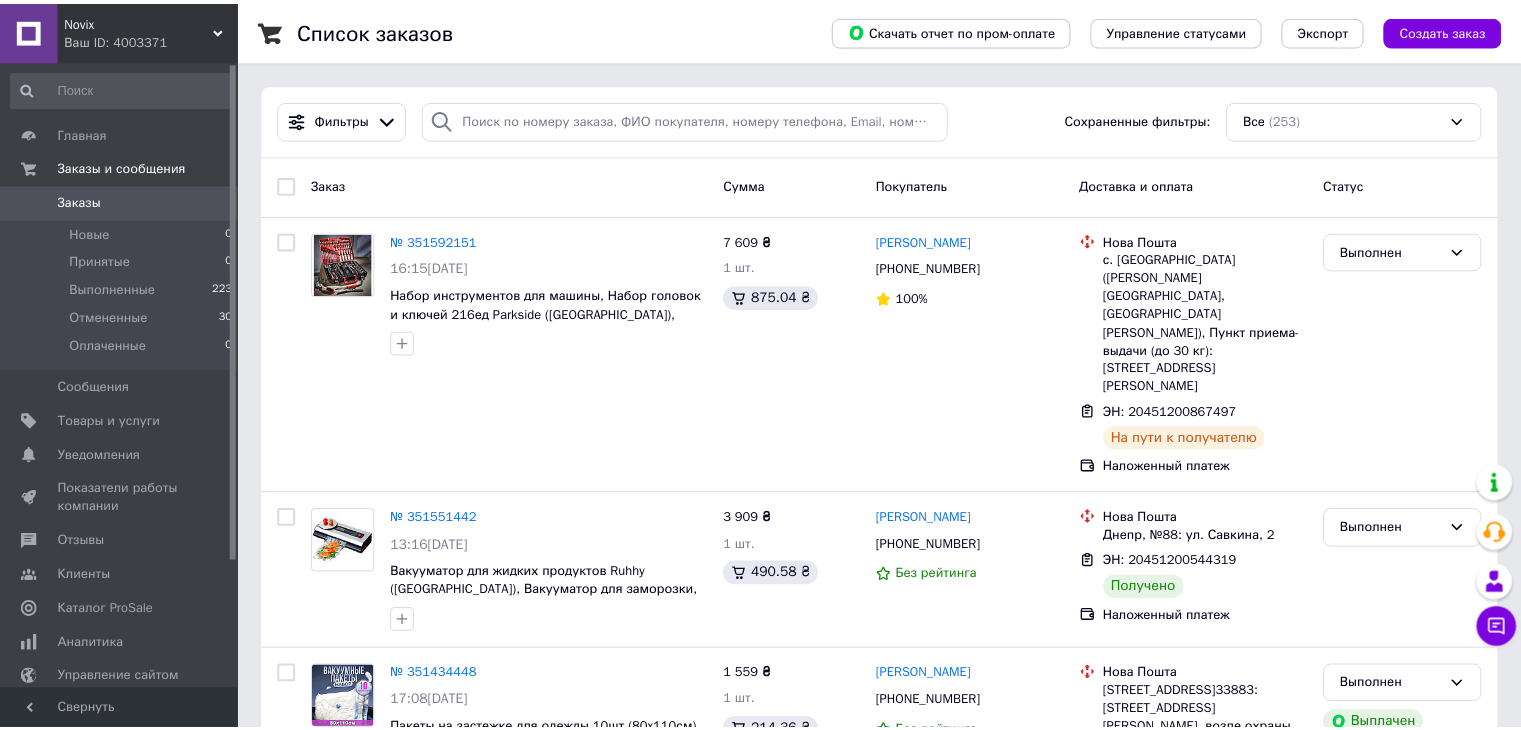 scroll, scrollTop: 0, scrollLeft: 0, axis: both 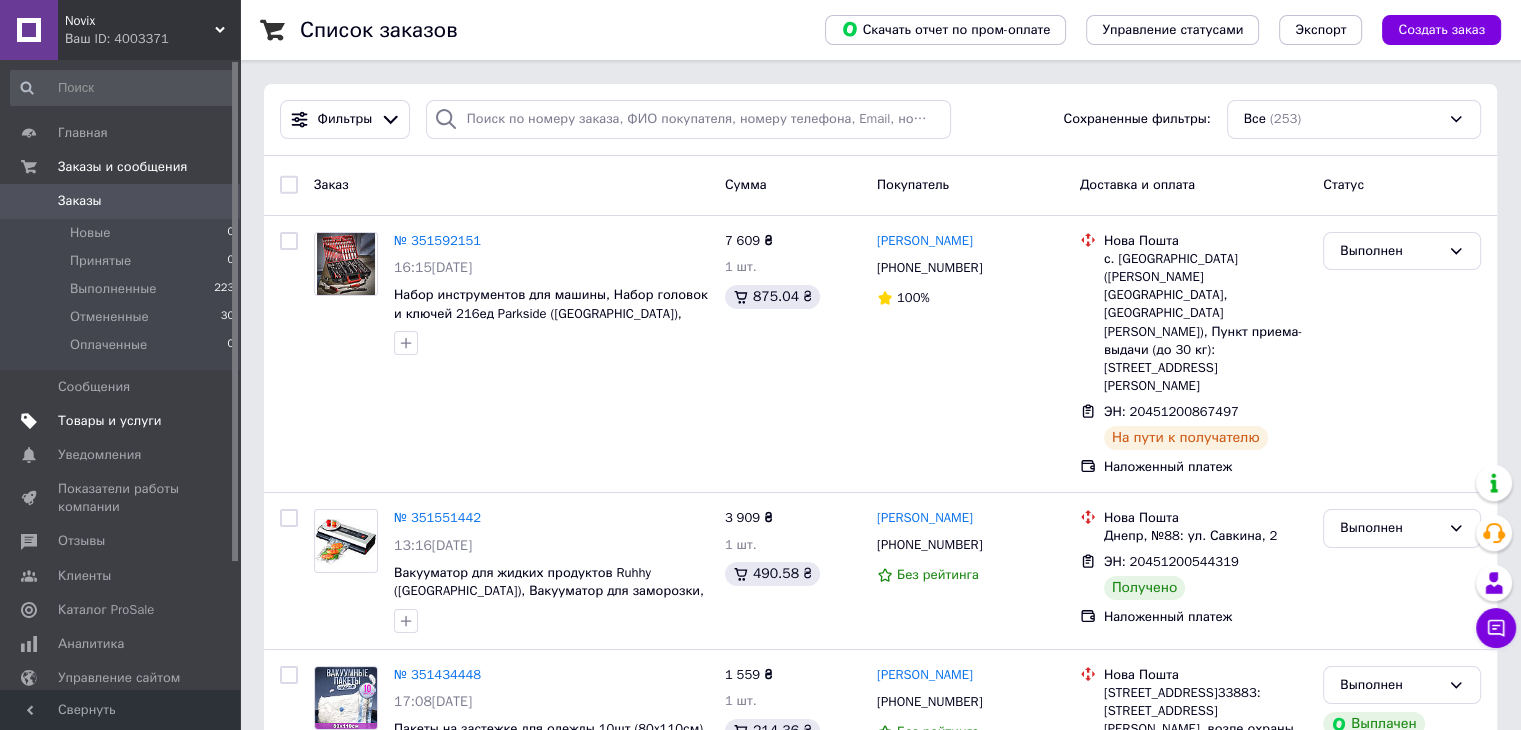 click on "Товары и услуги" at bounding box center [110, 421] 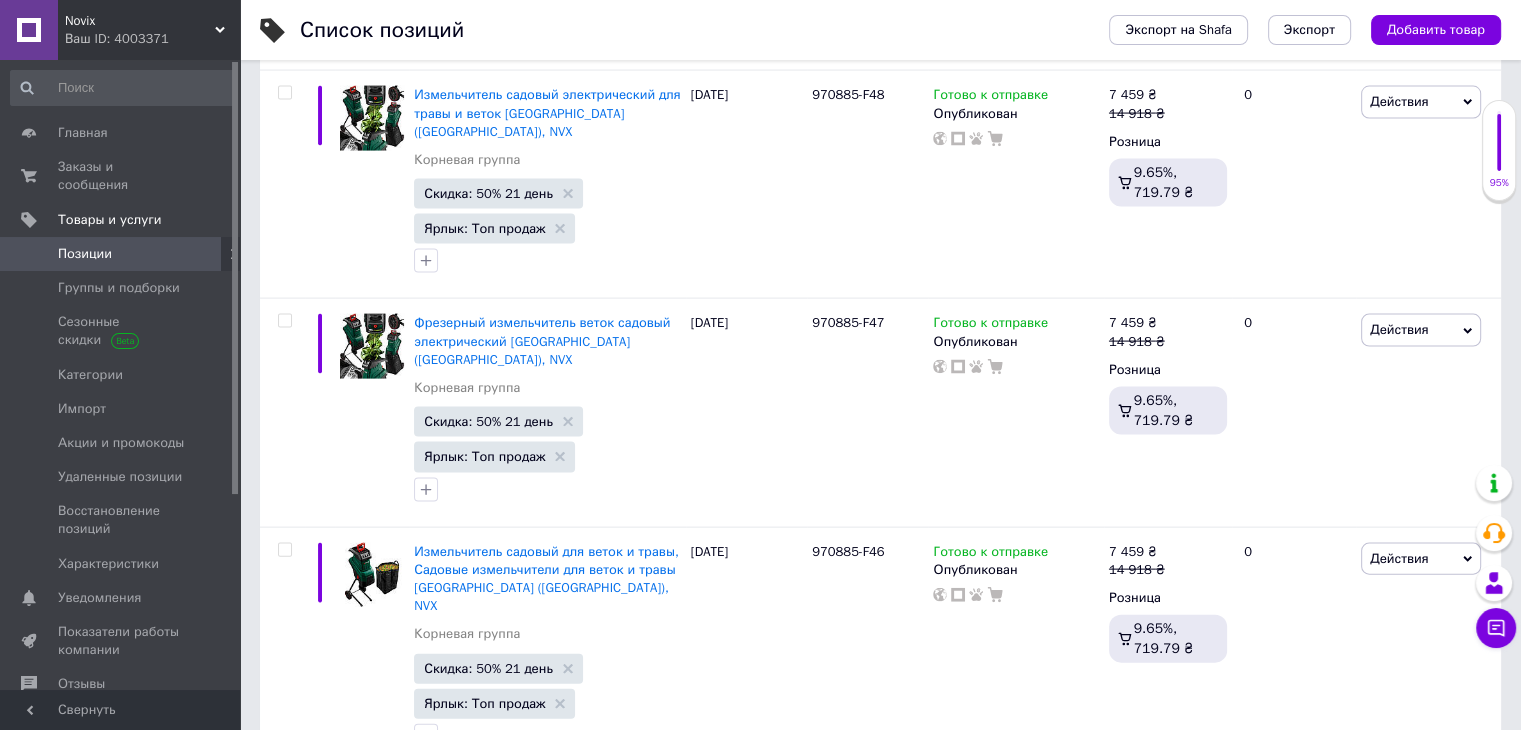scroll, scrollTop: 4241, scrollLeft: 0, axis: vertical 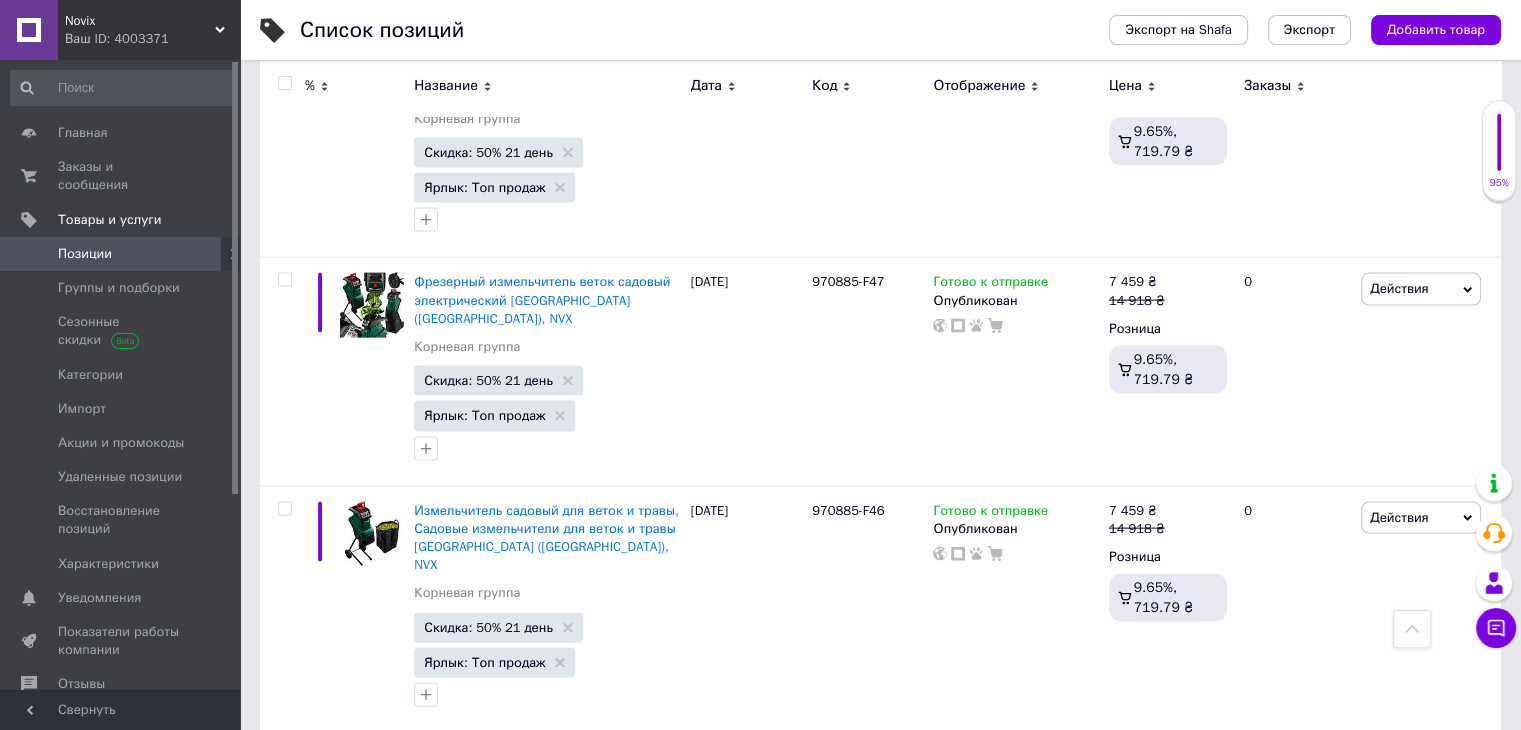 click on "по 20 позиций" at bounding box center (715, 1001) 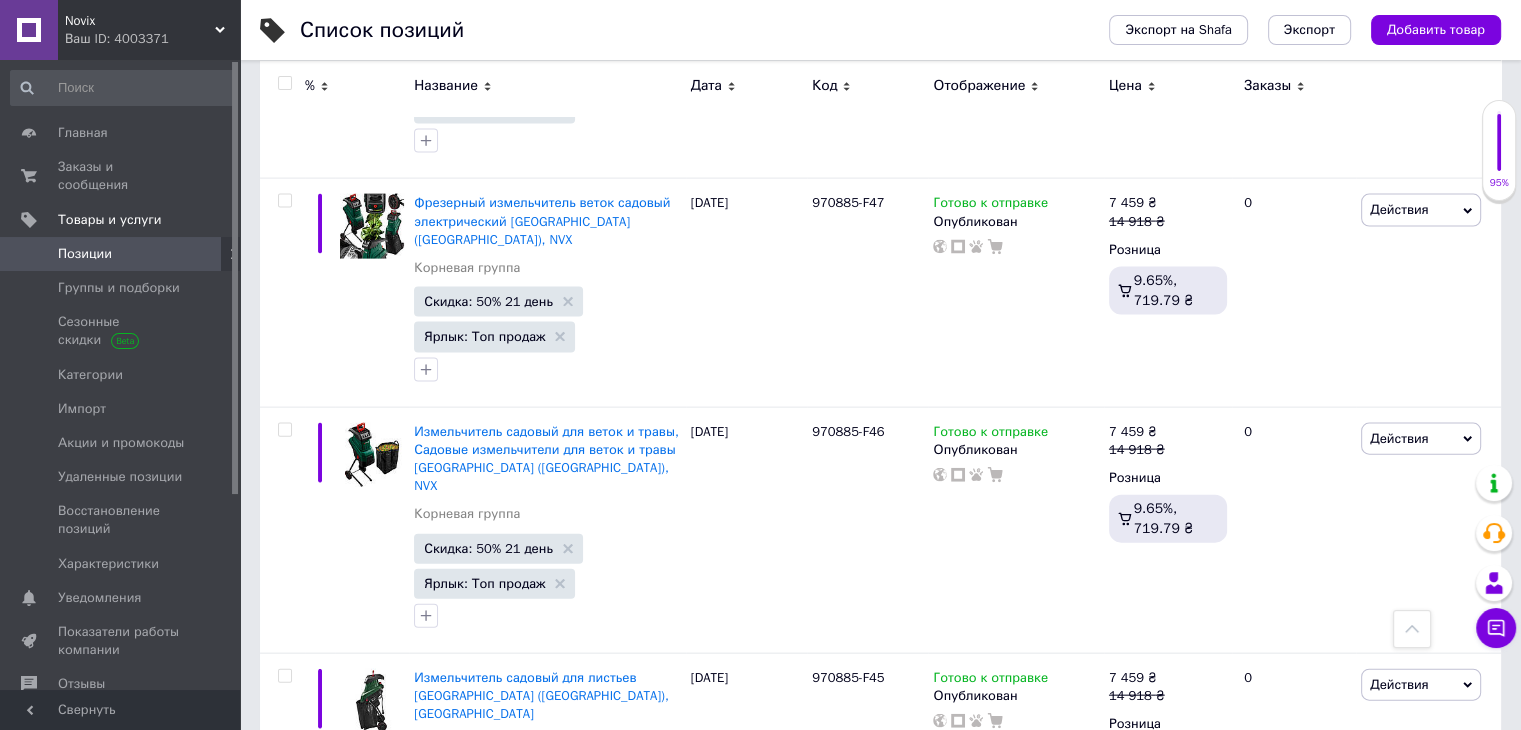 click on "по 100 позиций" at bounding box center (715, 1023) 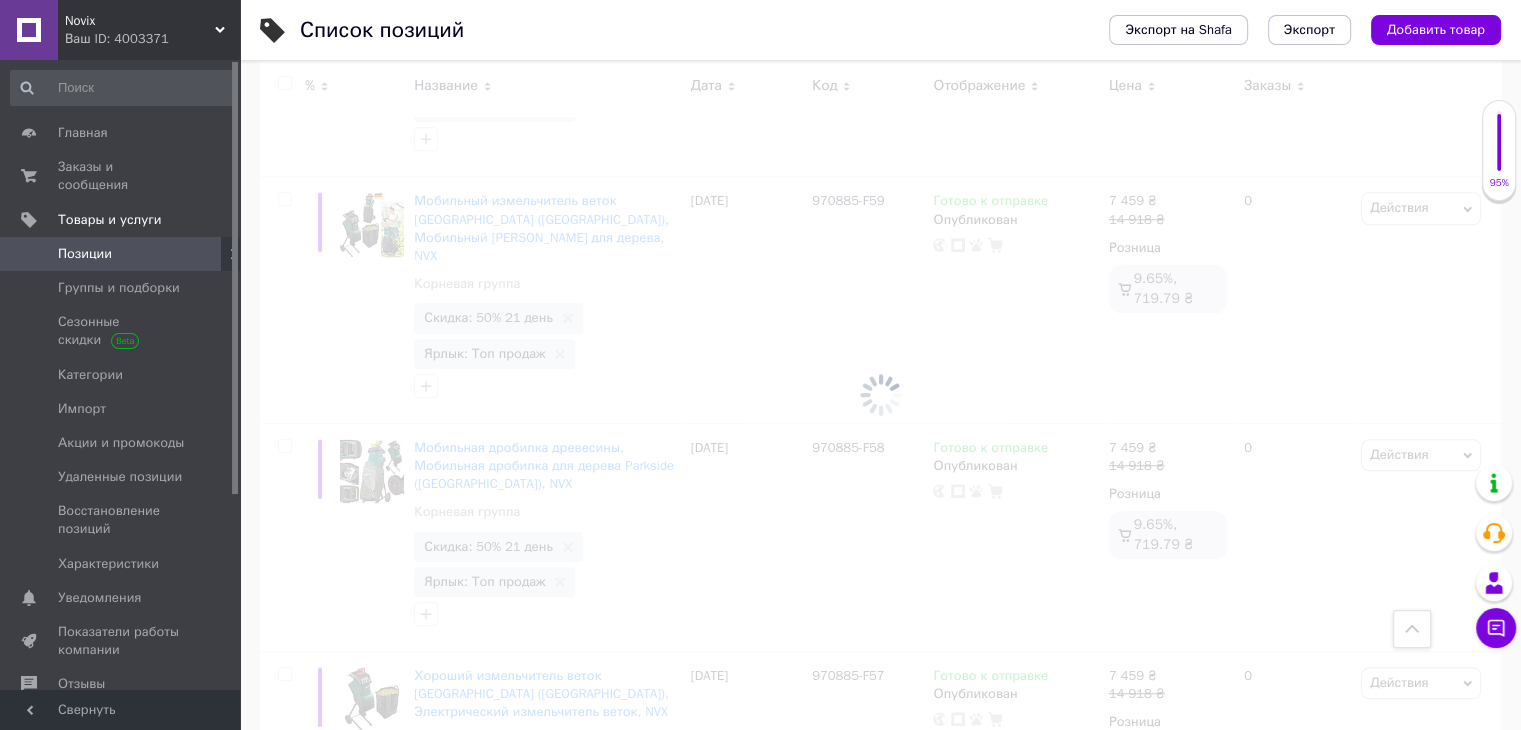 scroll, scrollTop: 808, scrollLeft: 0, axis: vertical 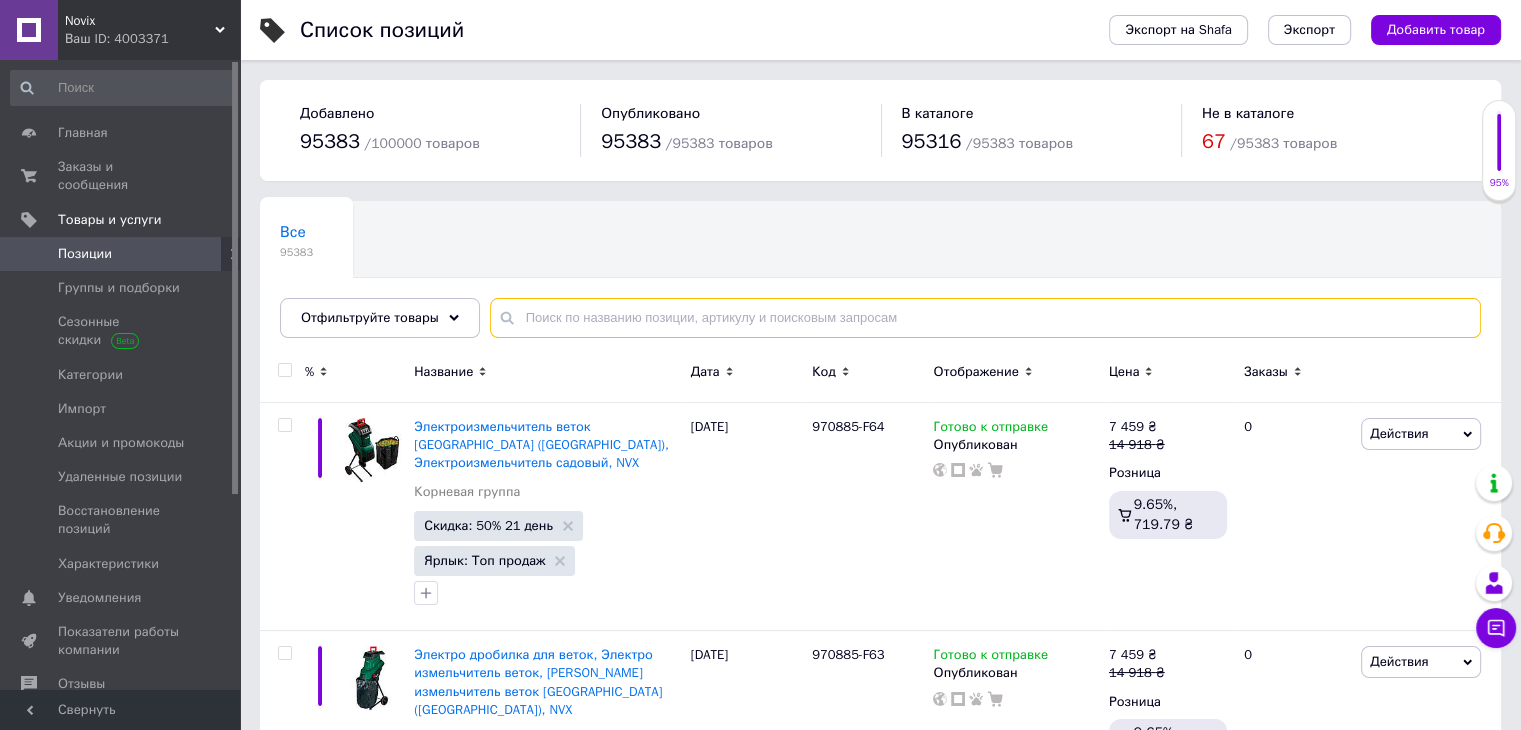 click at bounding box center (985, 318) 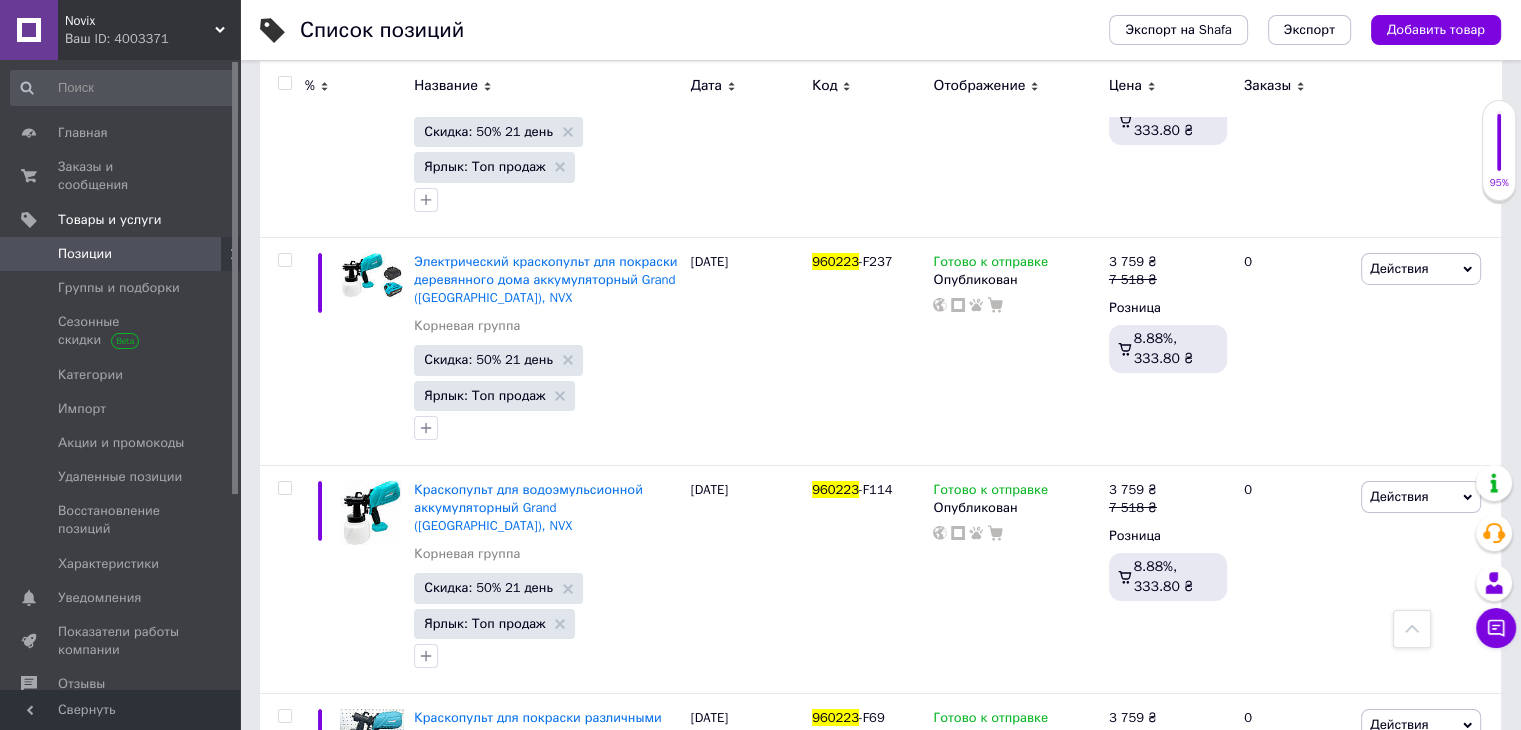scroll, scrollTop: 22154, scrollLeft: 0, axis: vertical 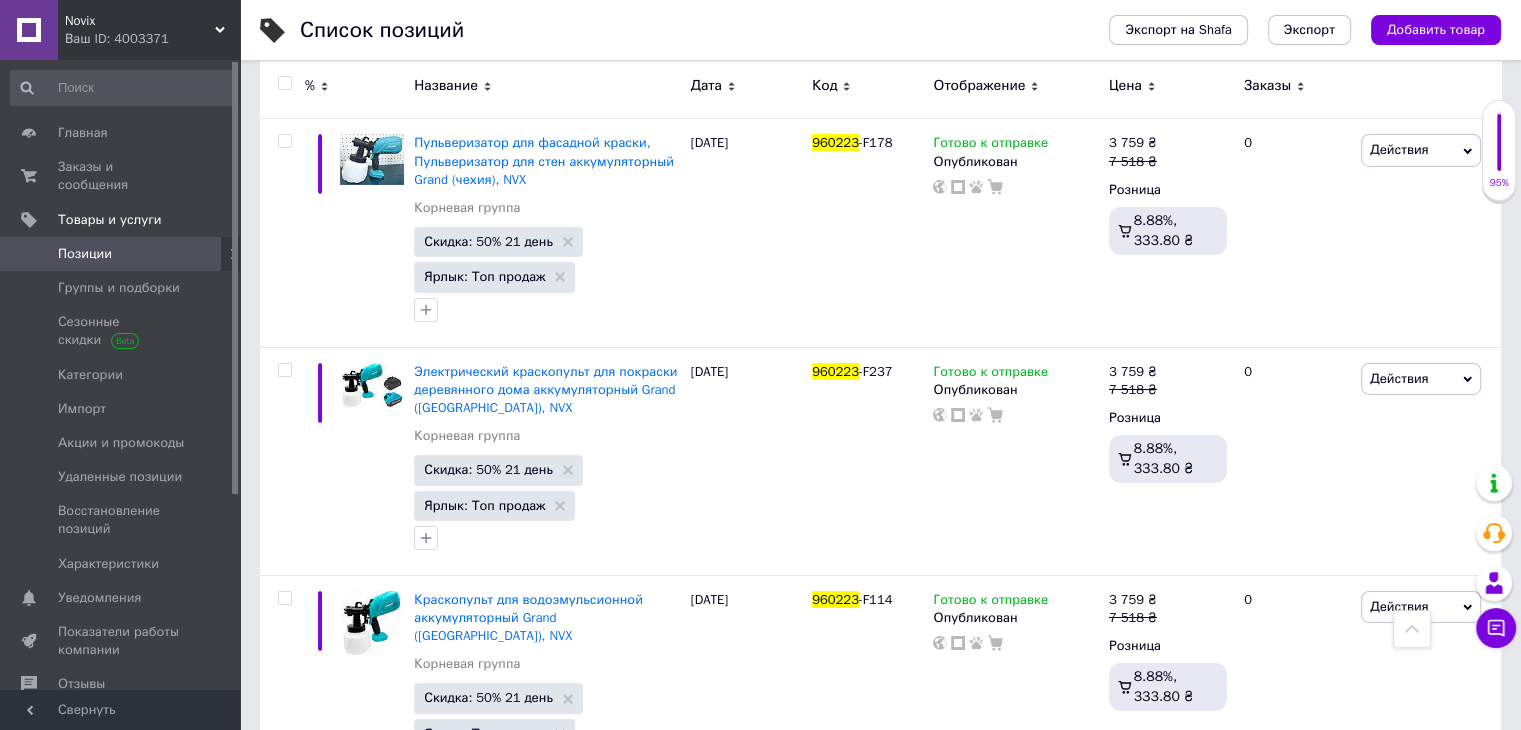 type on "960223" 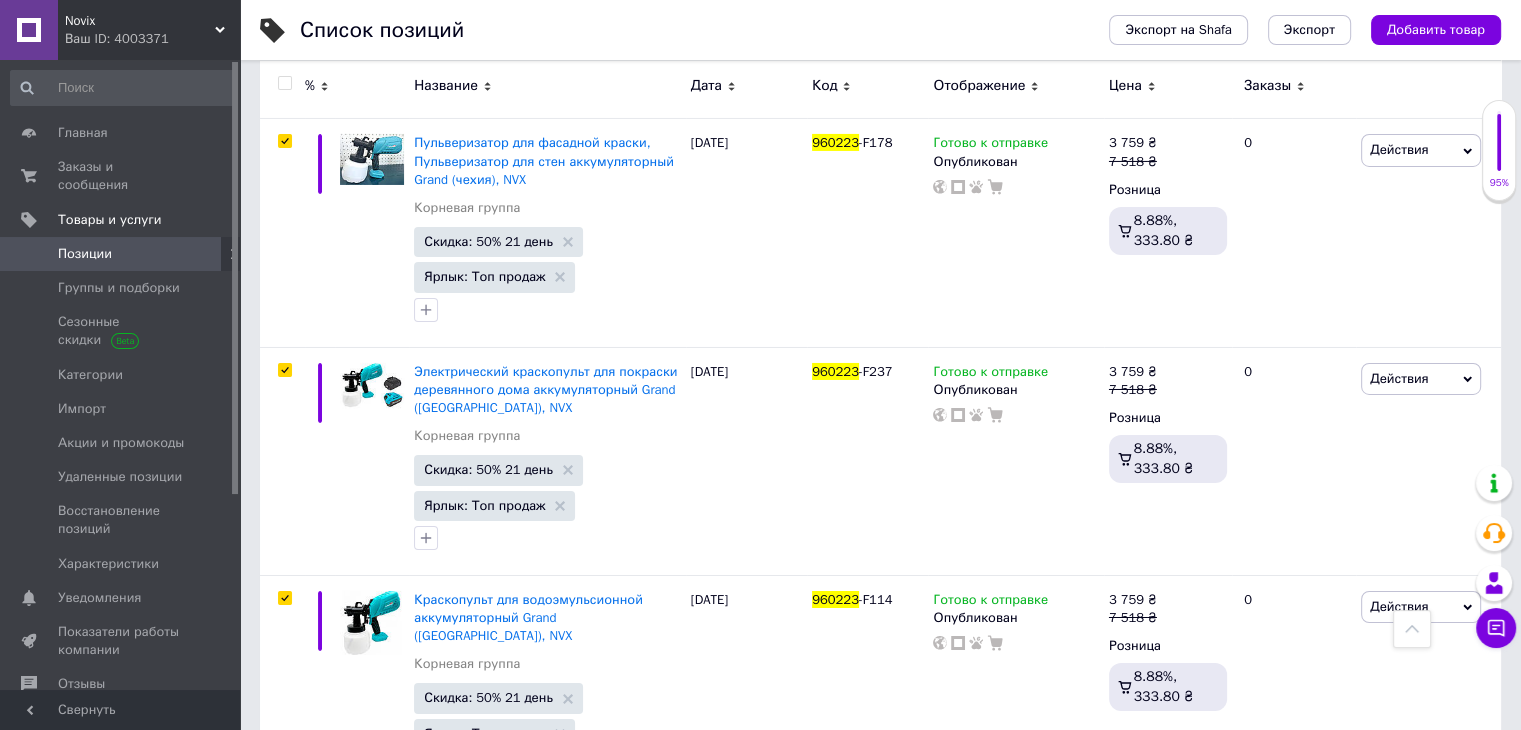 checkbox on "true" 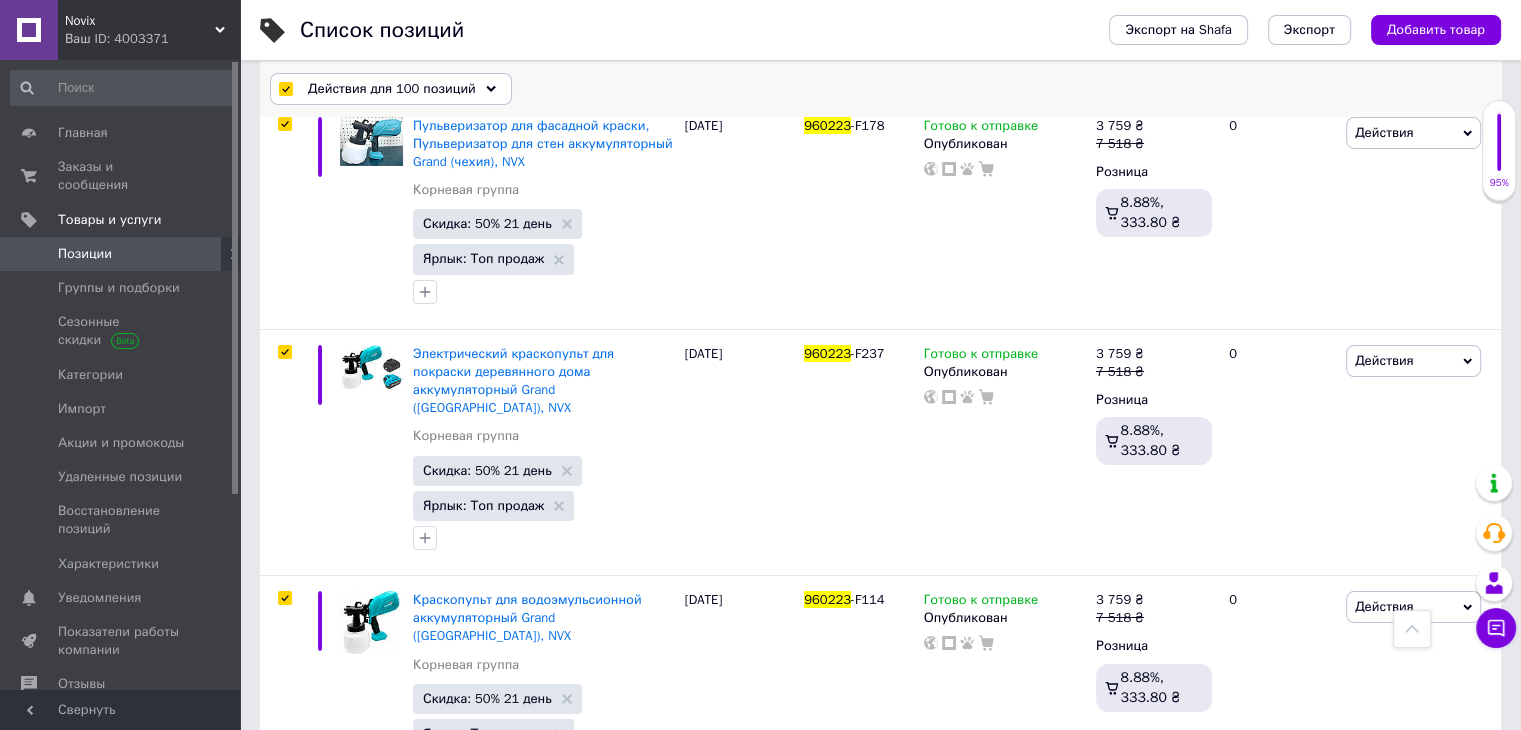 click on "Действия для 100 позиций" at bounding box center (392, 89) 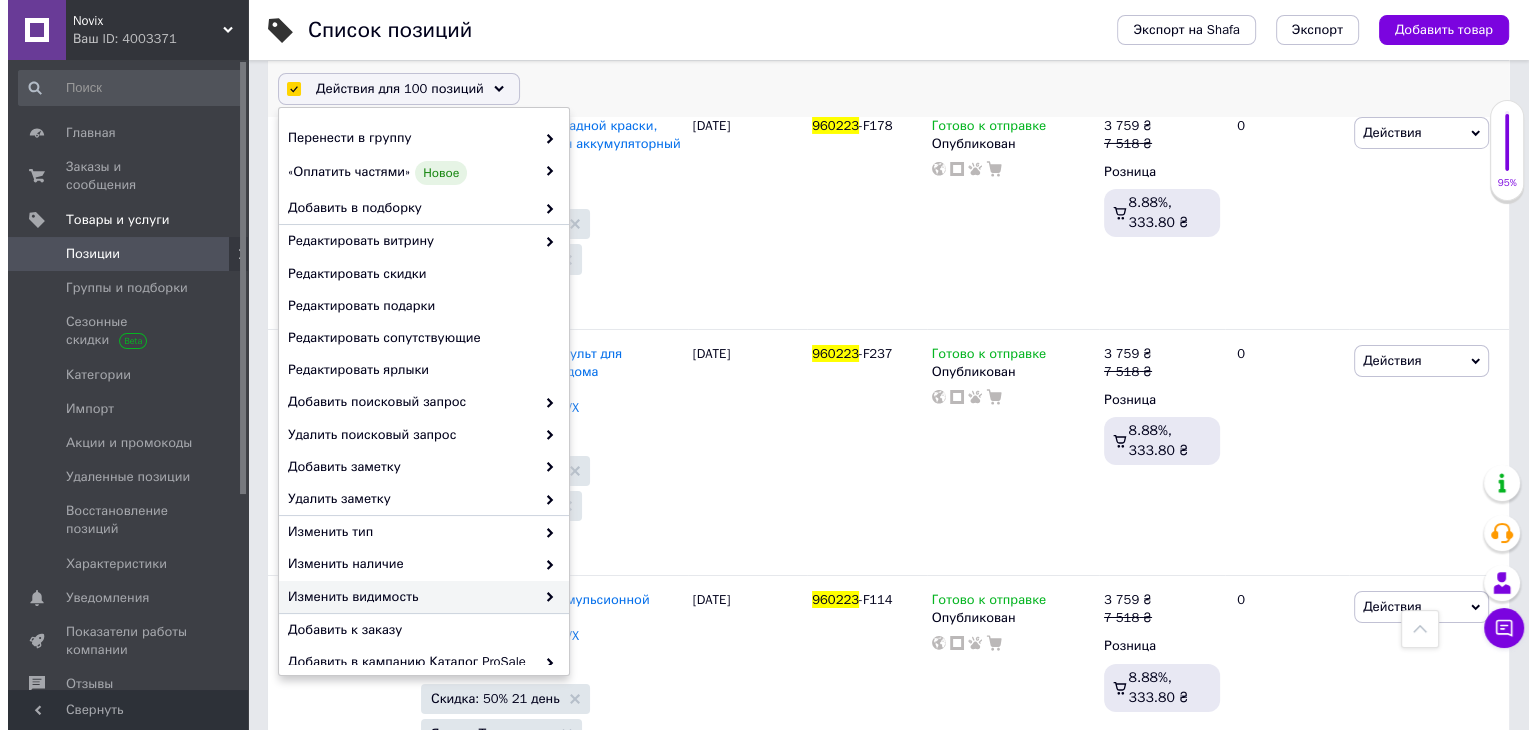 scroll, scrollTop: 170, scrollLeft: 0, axis: vertical 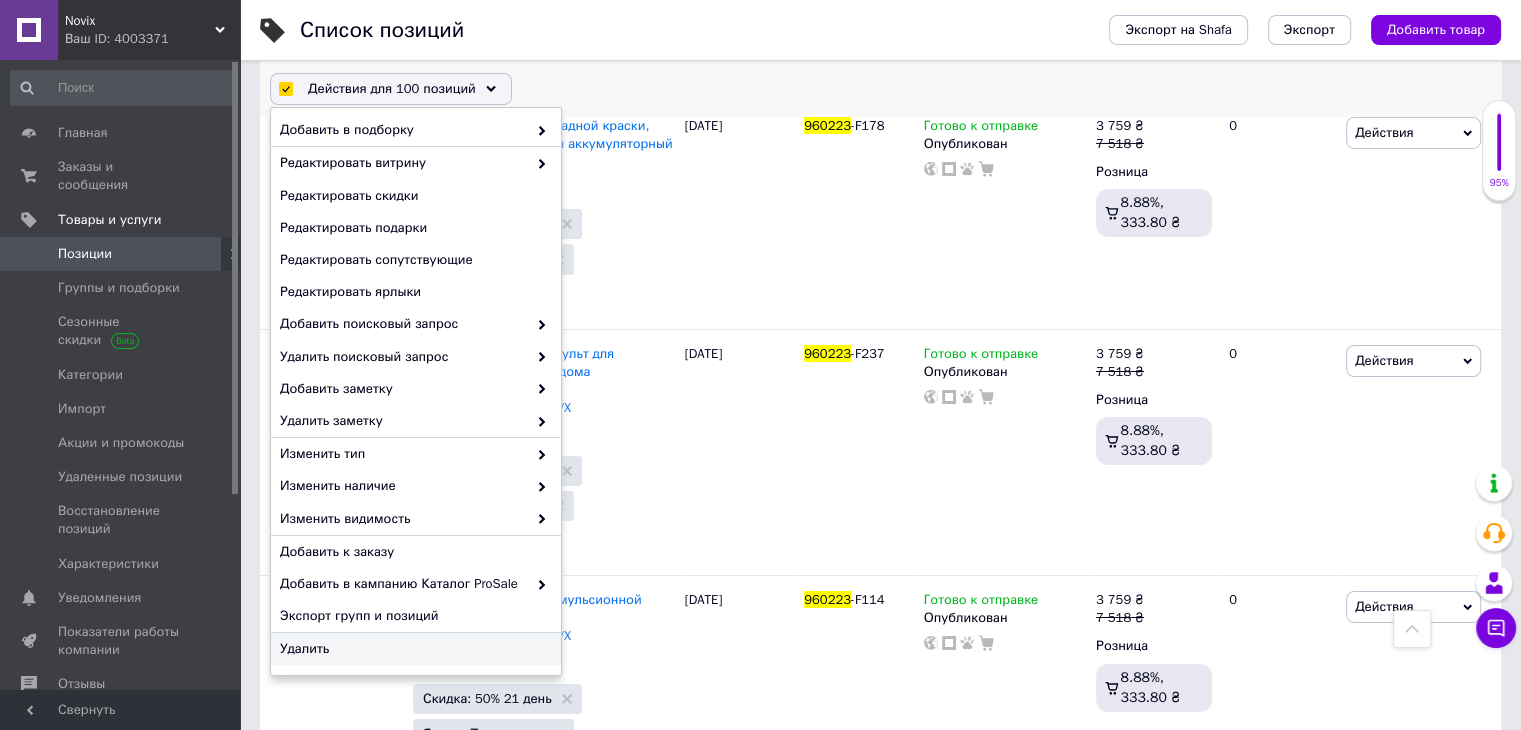 click on "Удалить" at bounding box center [413, 649] 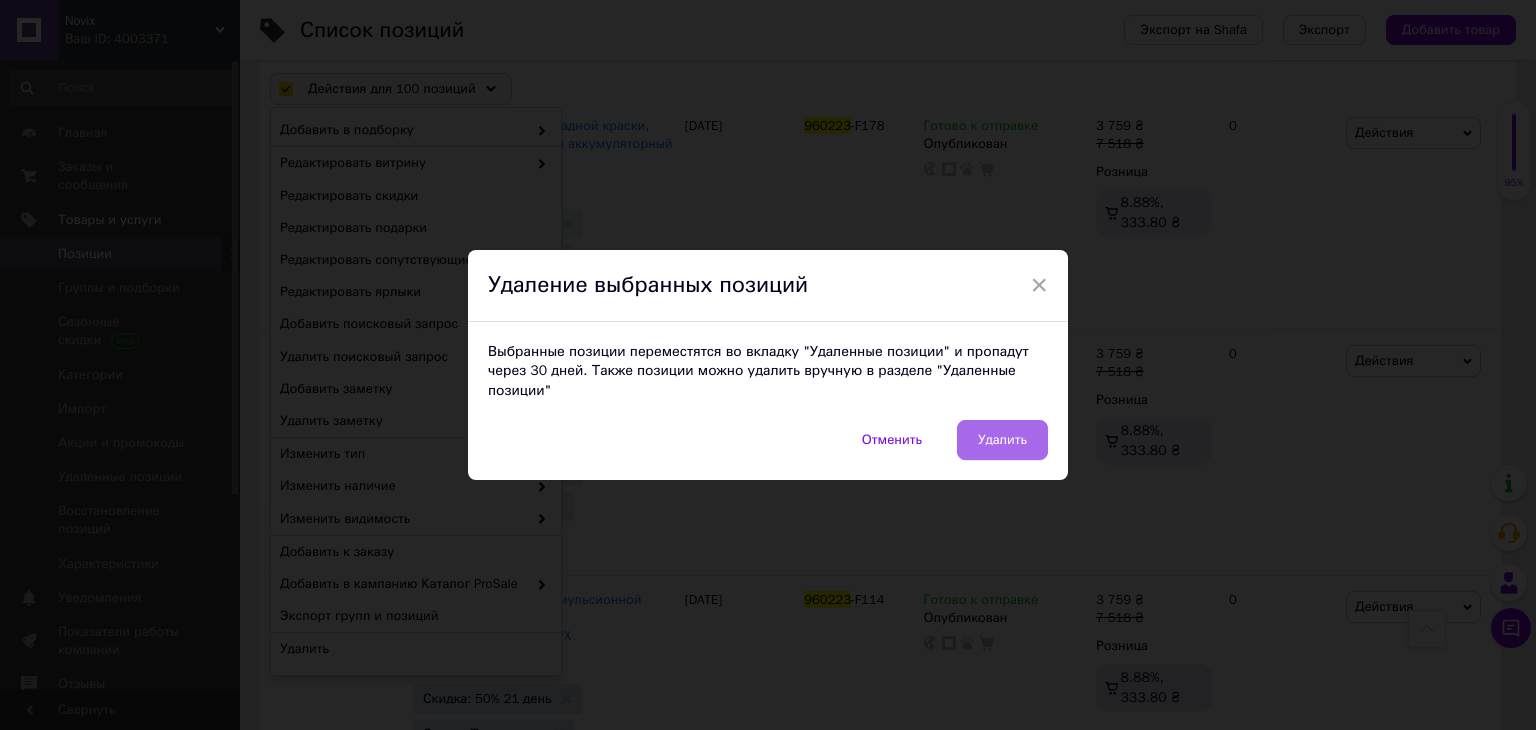 click on "Удалить" at bounding box center [1002, 440] 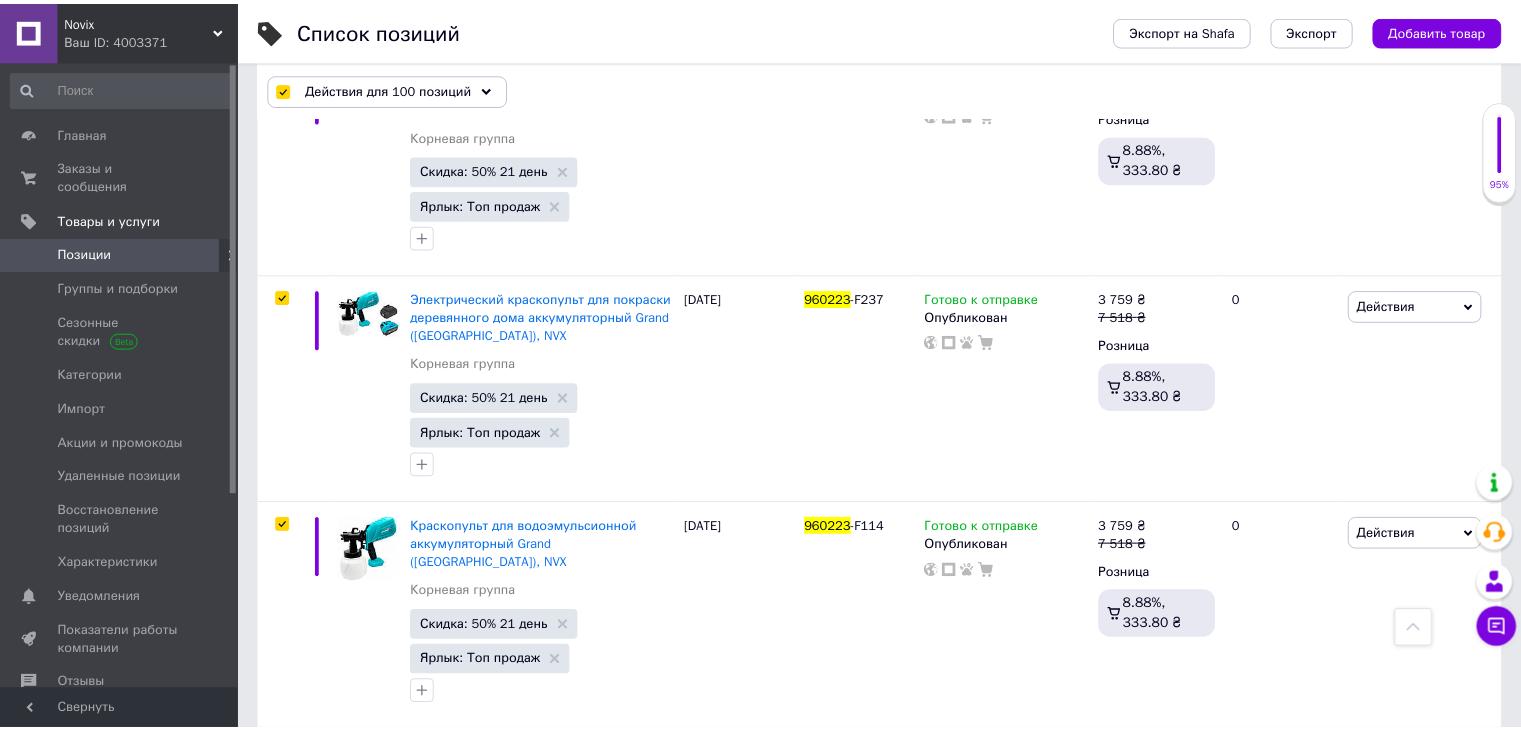 scroll, scrollTop: 22153, scrollLeft: 0, axis: vertical 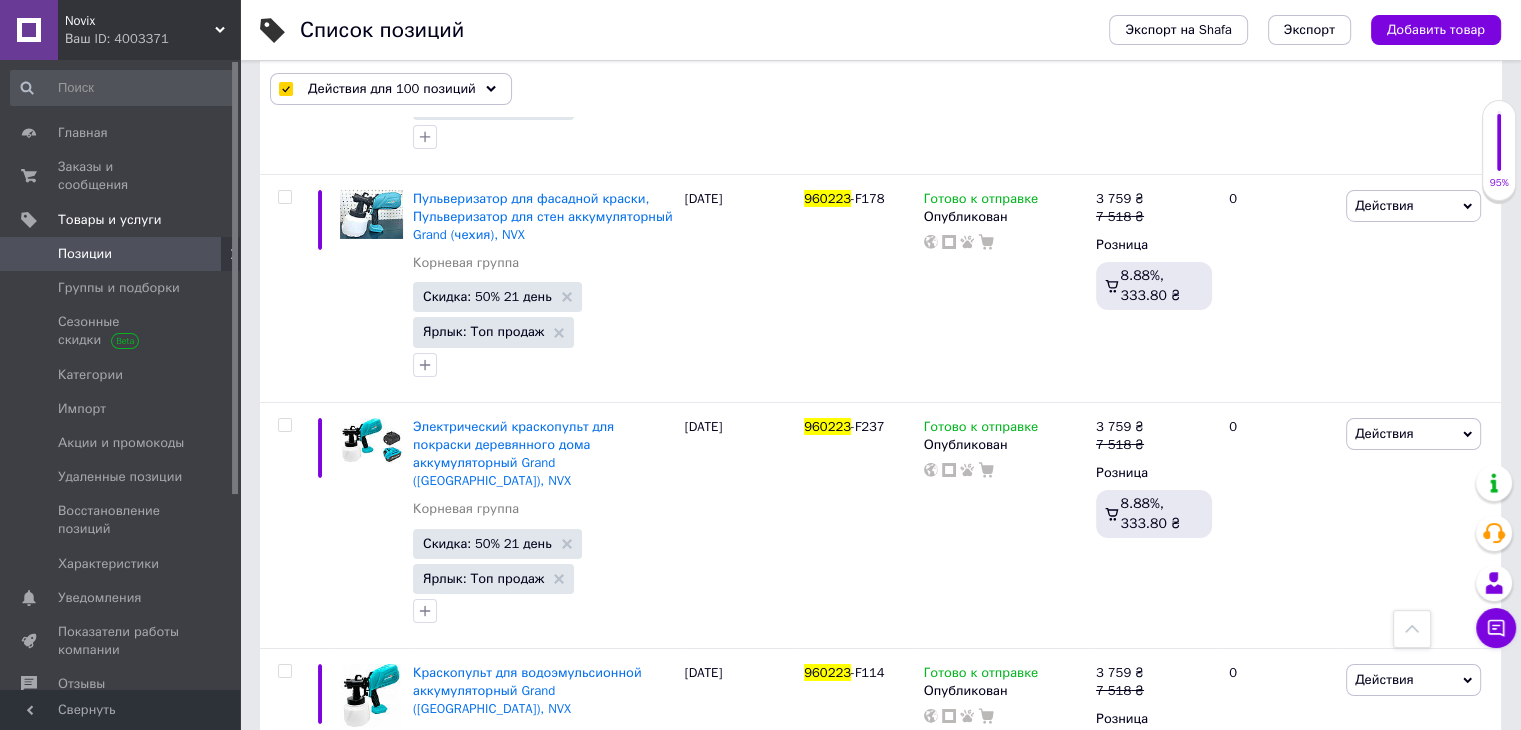 checkbox on "false" 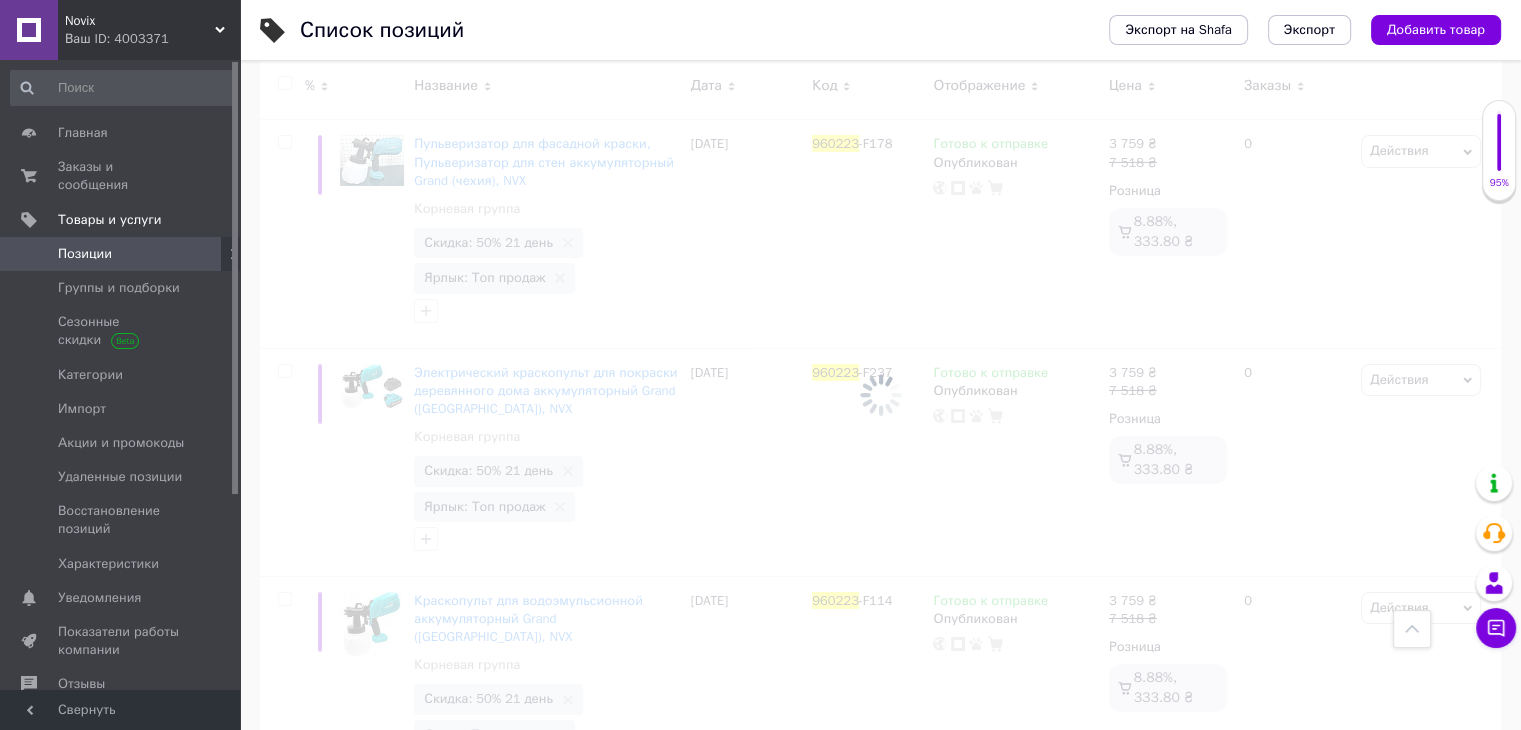scroll, scrollTop: 22080, scrollLeft: 0, axis: vertical 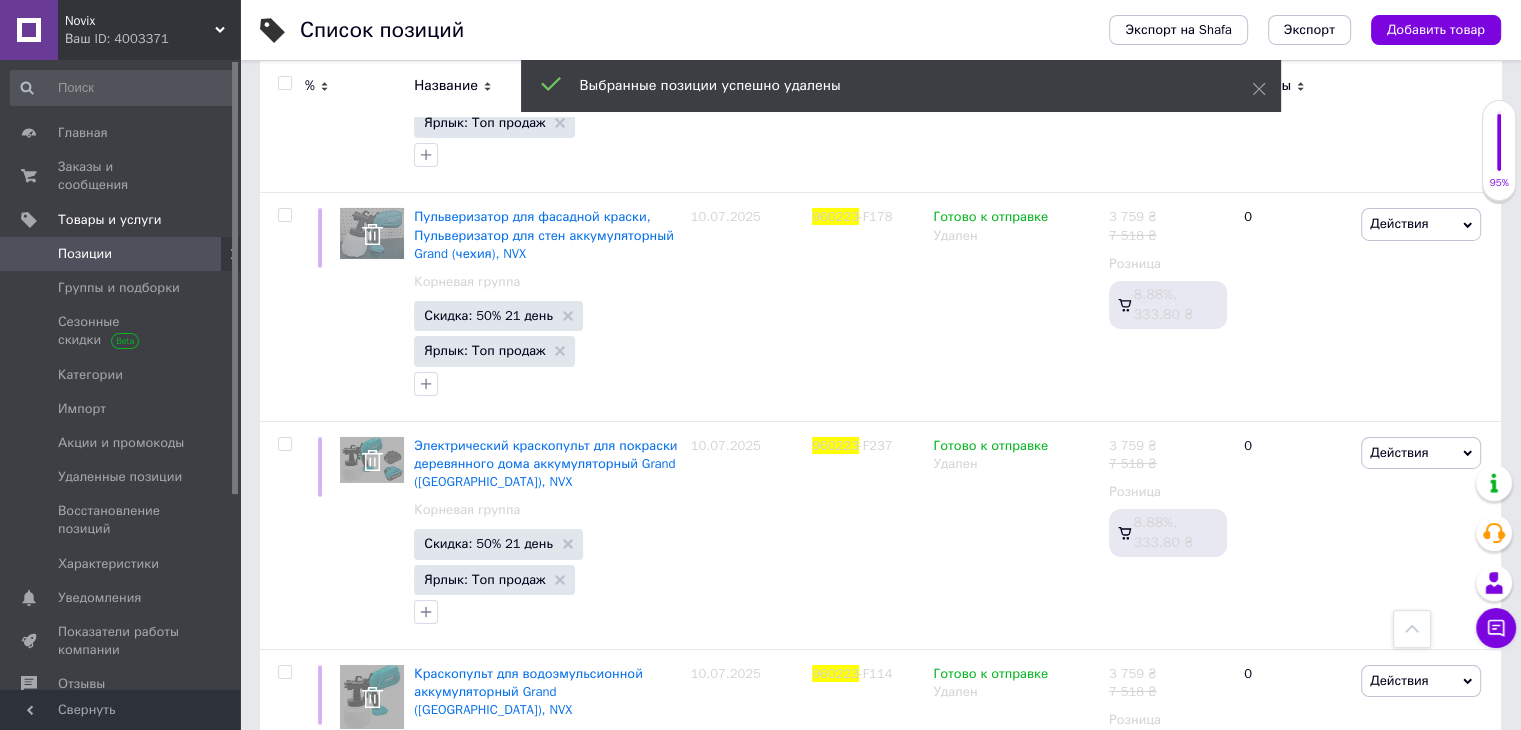 click at bounding box center [284, 83] 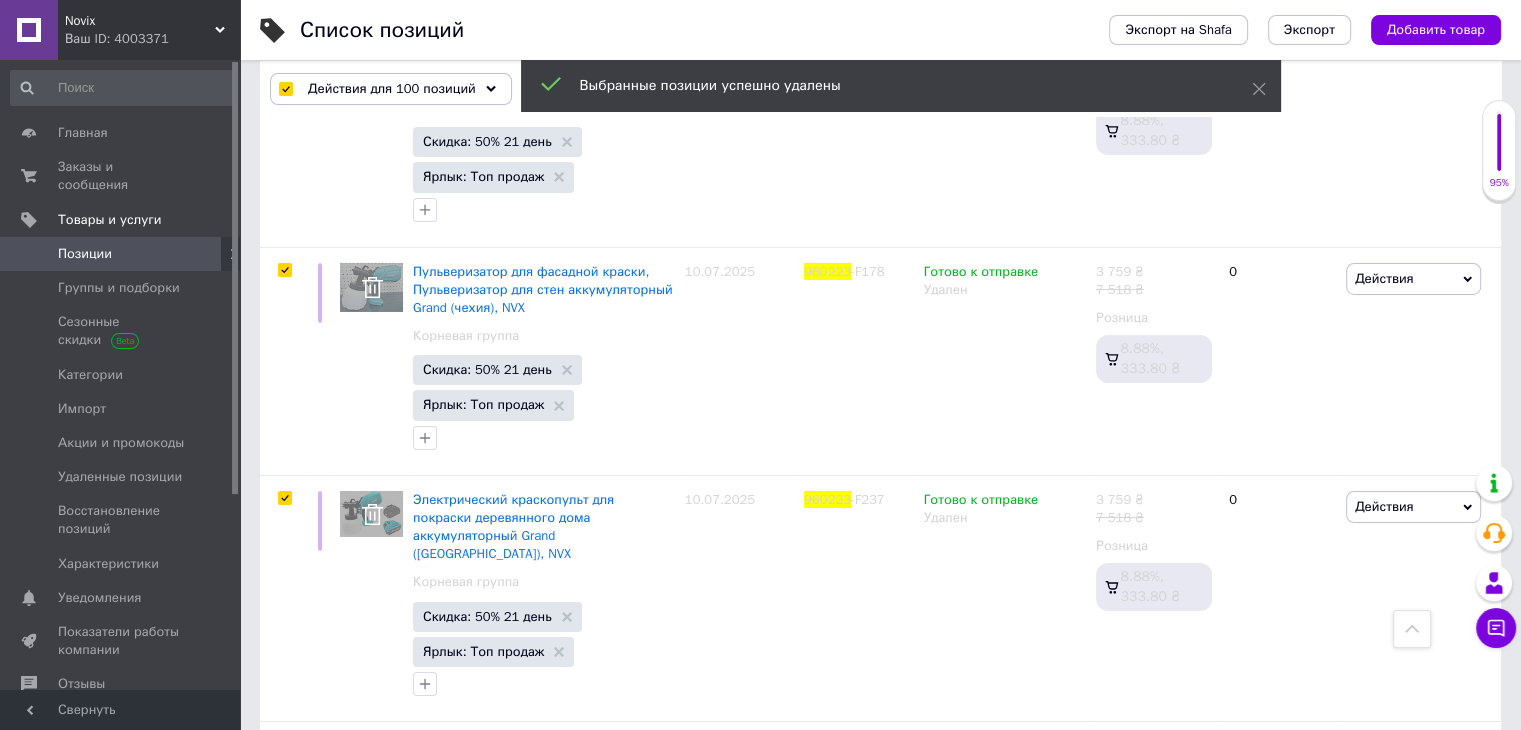 scroll, scrollTop: 22153, scrollLeft: 0, axis: vertical 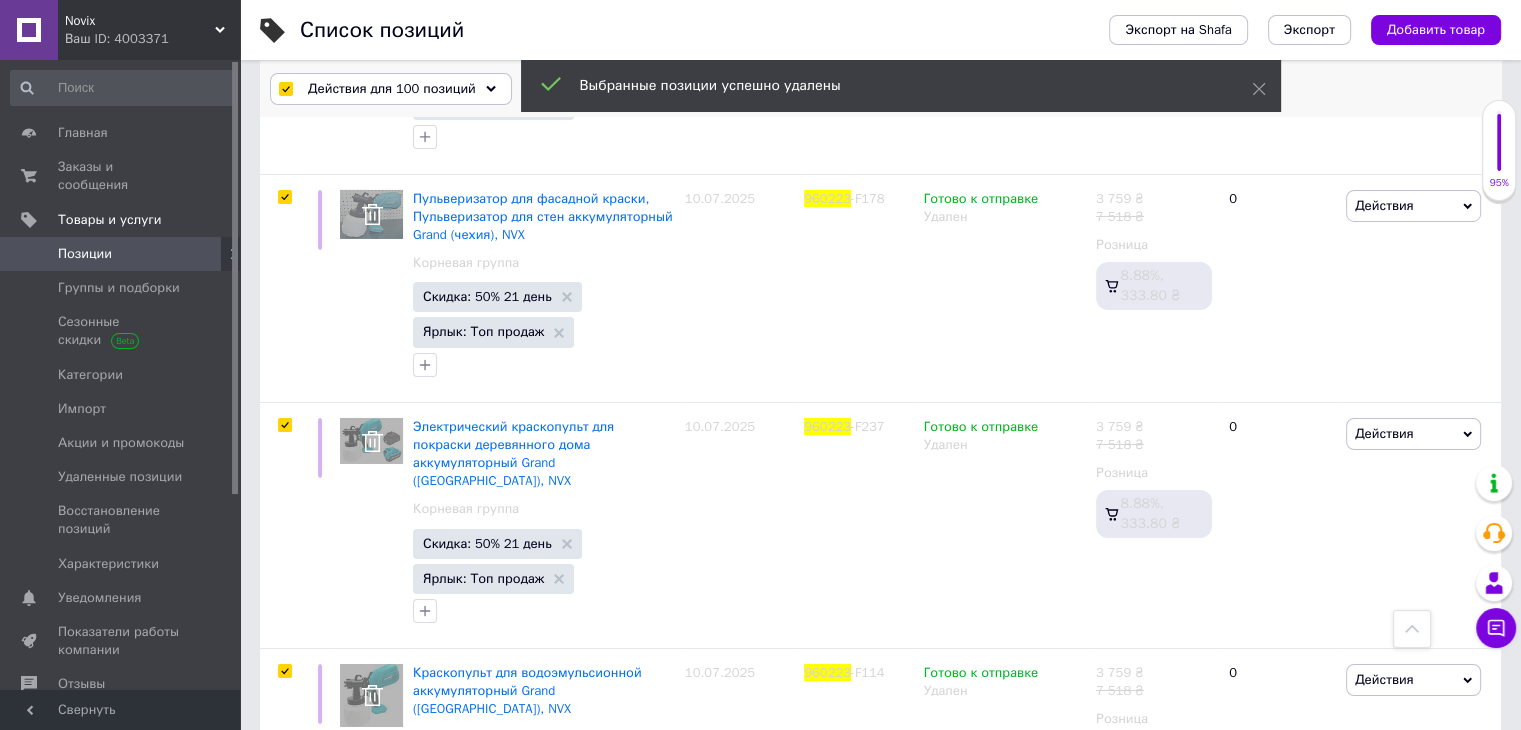 click on "Действия для 100 позиций" at bounding box center (392, 89) 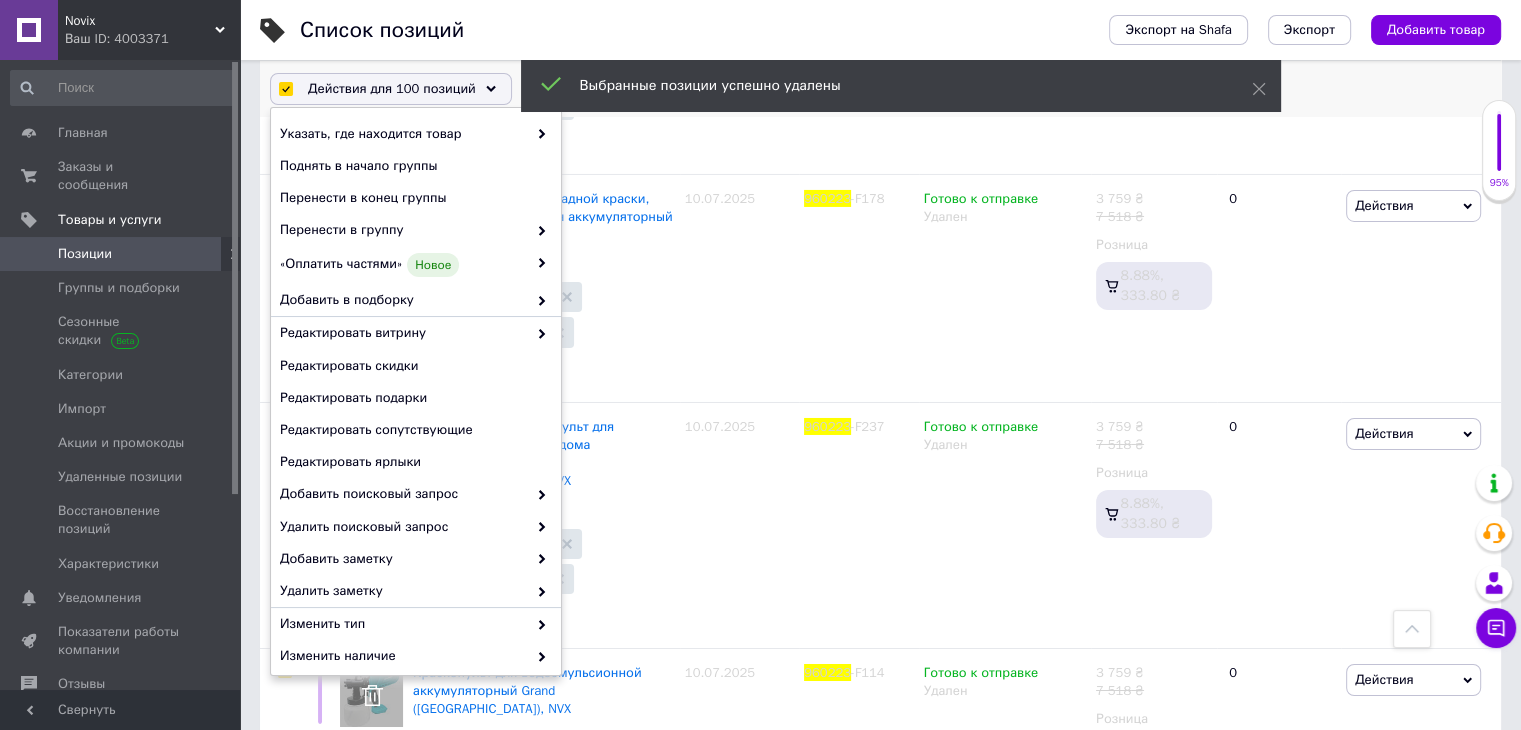 scroll, scrollTop: 170, scrollLeft: 0, axis: vertical 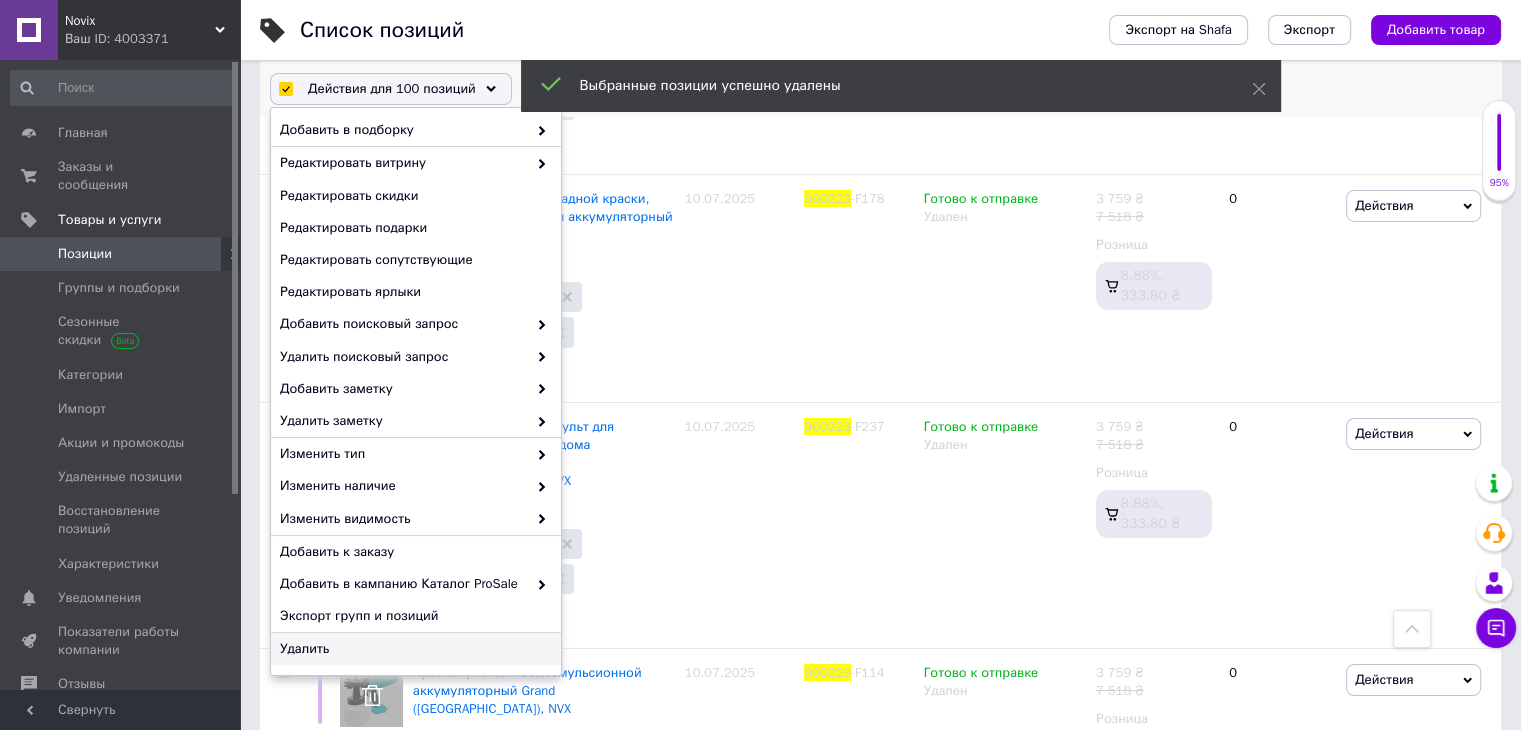 click on "Удалить" at bounding box center [413, 649] 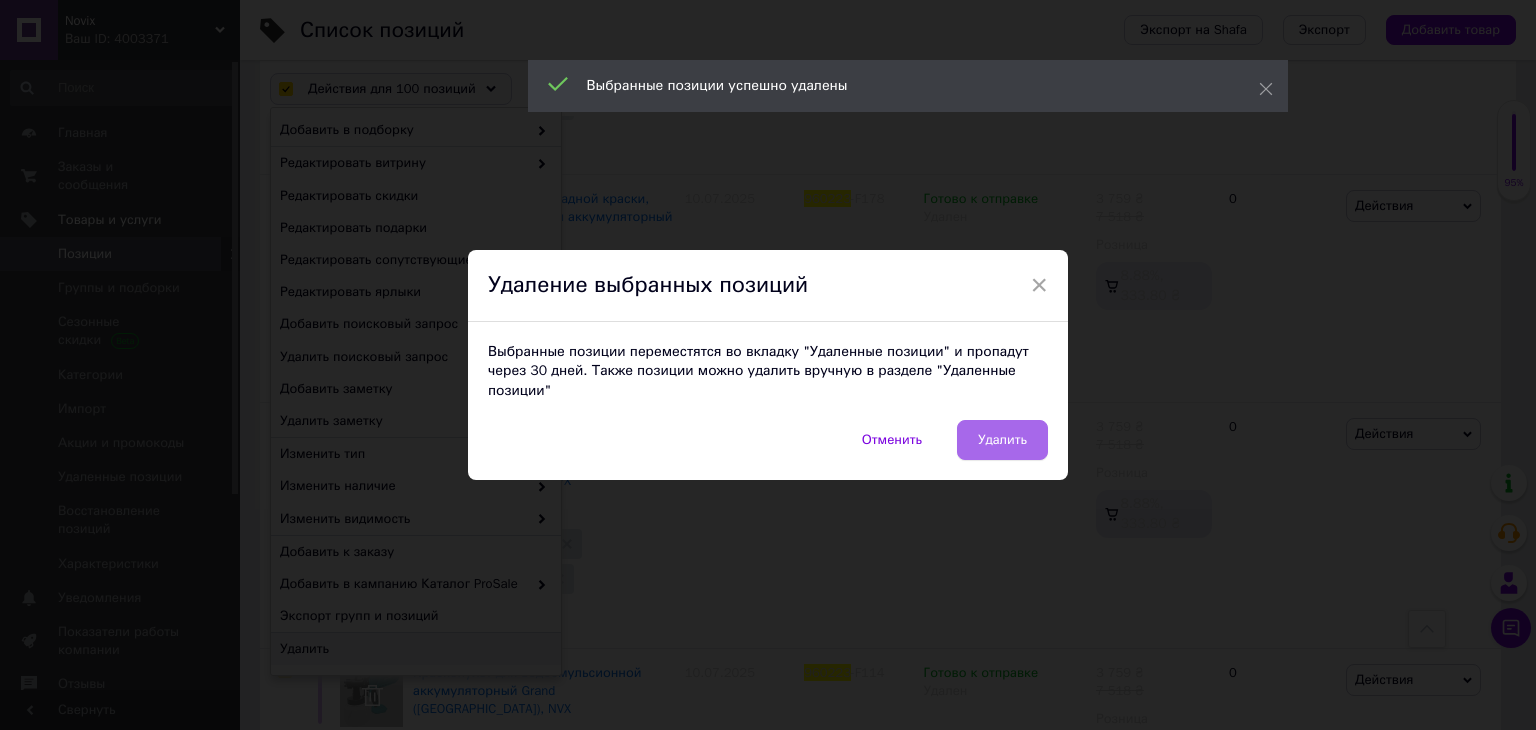 click on "Удалить" at bounding box center (1002, 440) 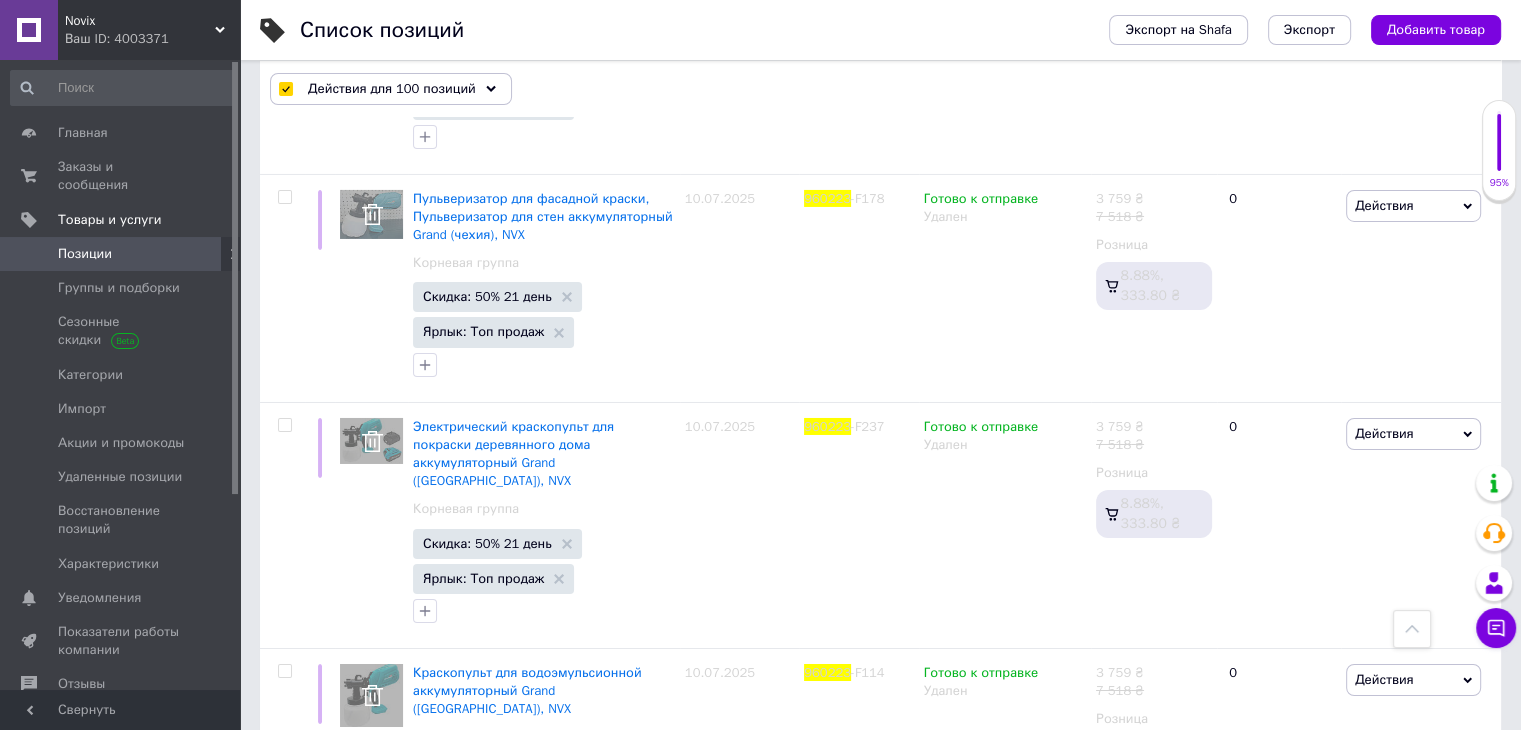 scroll, scrollTop: 22080, scrollLeft: 0, axis: vertical 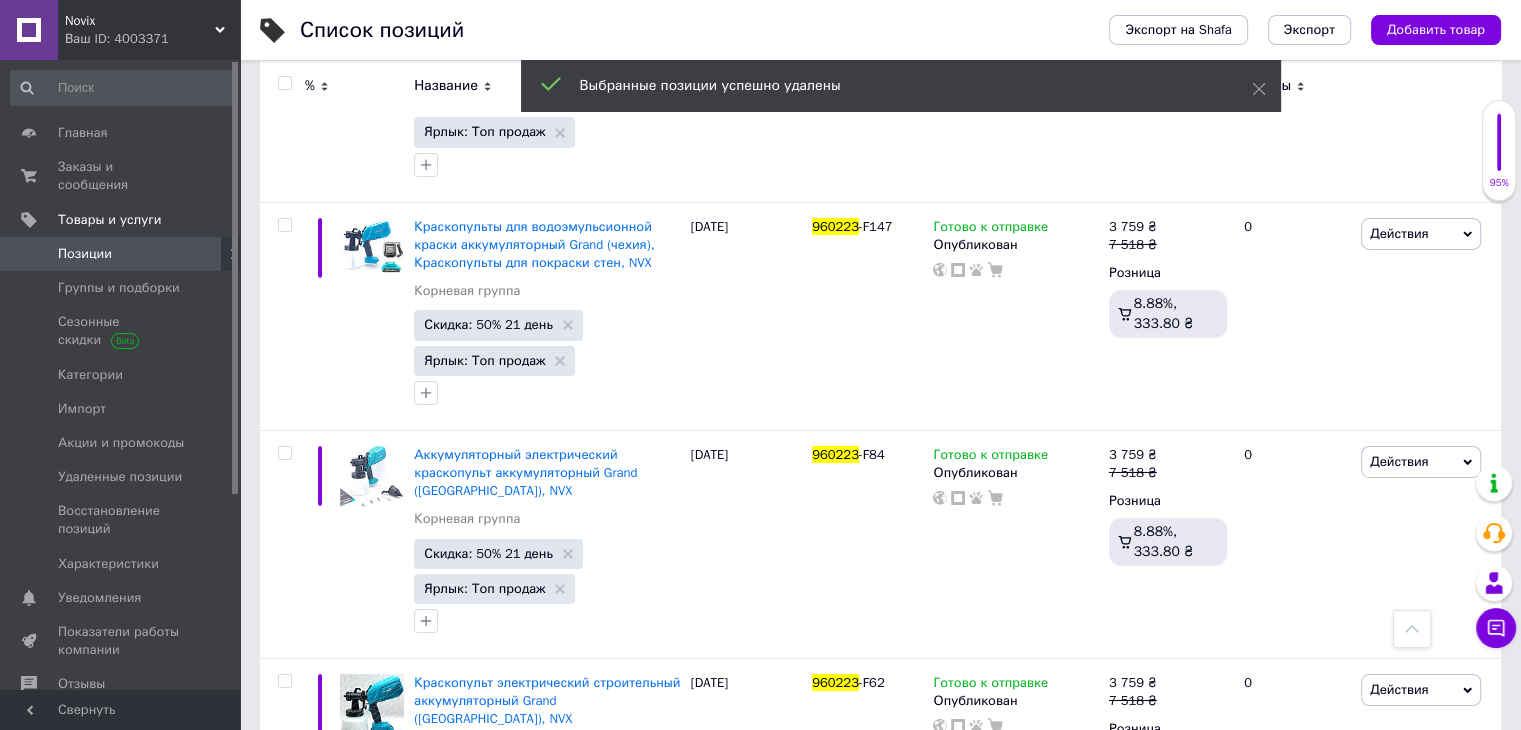 click at bounding box center [284, 83] 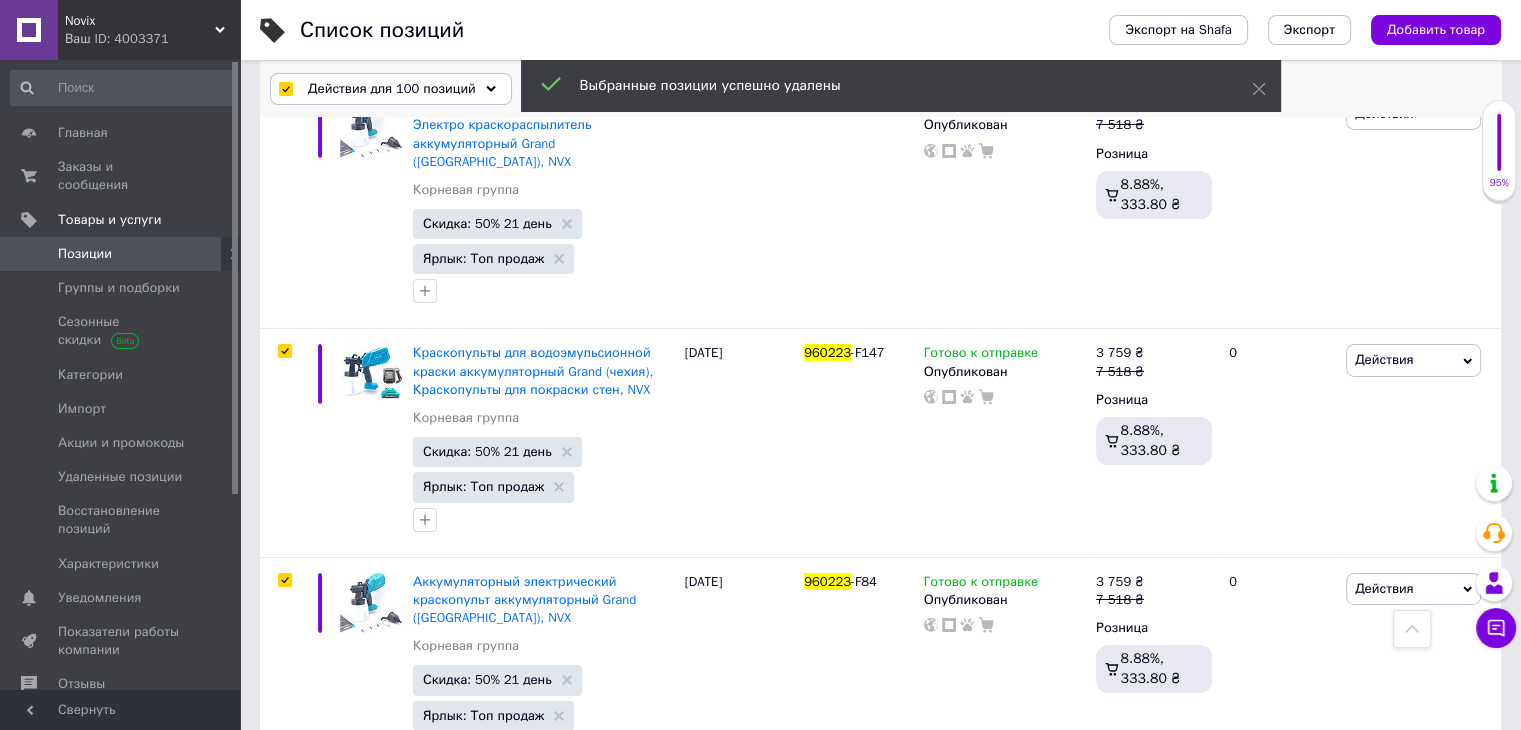 scroll, scrollTop: 21989, scrollLeft: 0, axis: vertical 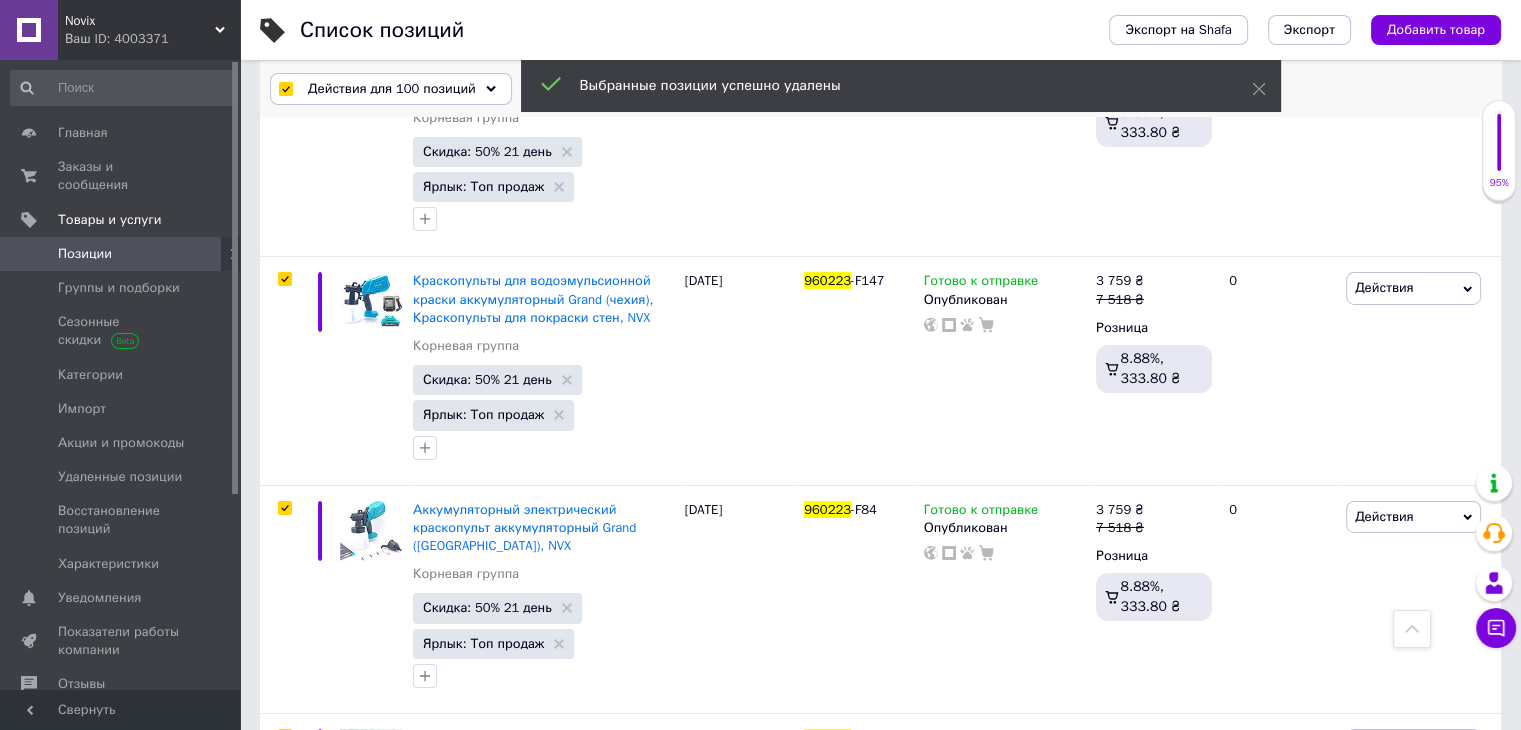 click on "Действия для 100 позиций" at bounding box center (392, 89) 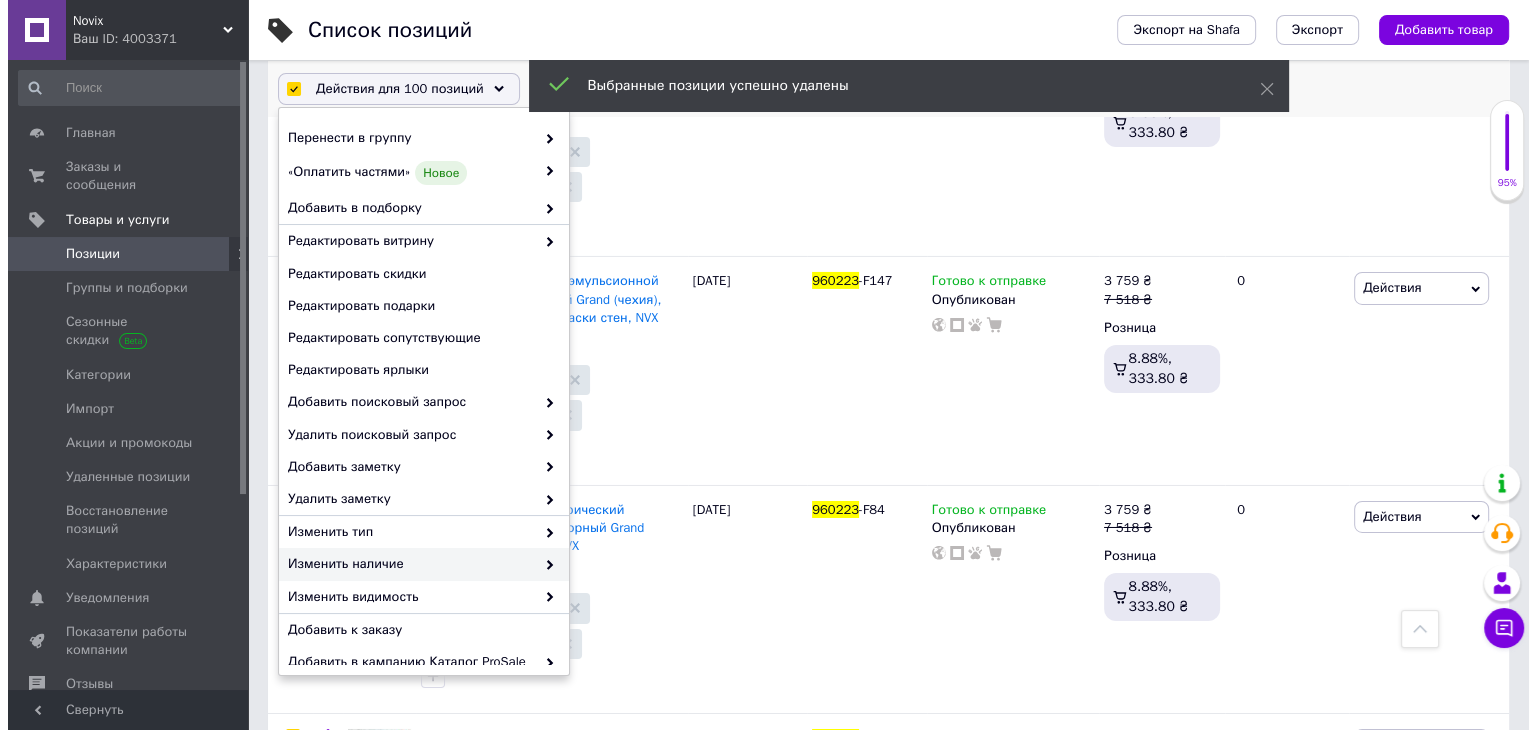 scroll, scrollTop: 170, scrollLeft: 0, axis: vertical 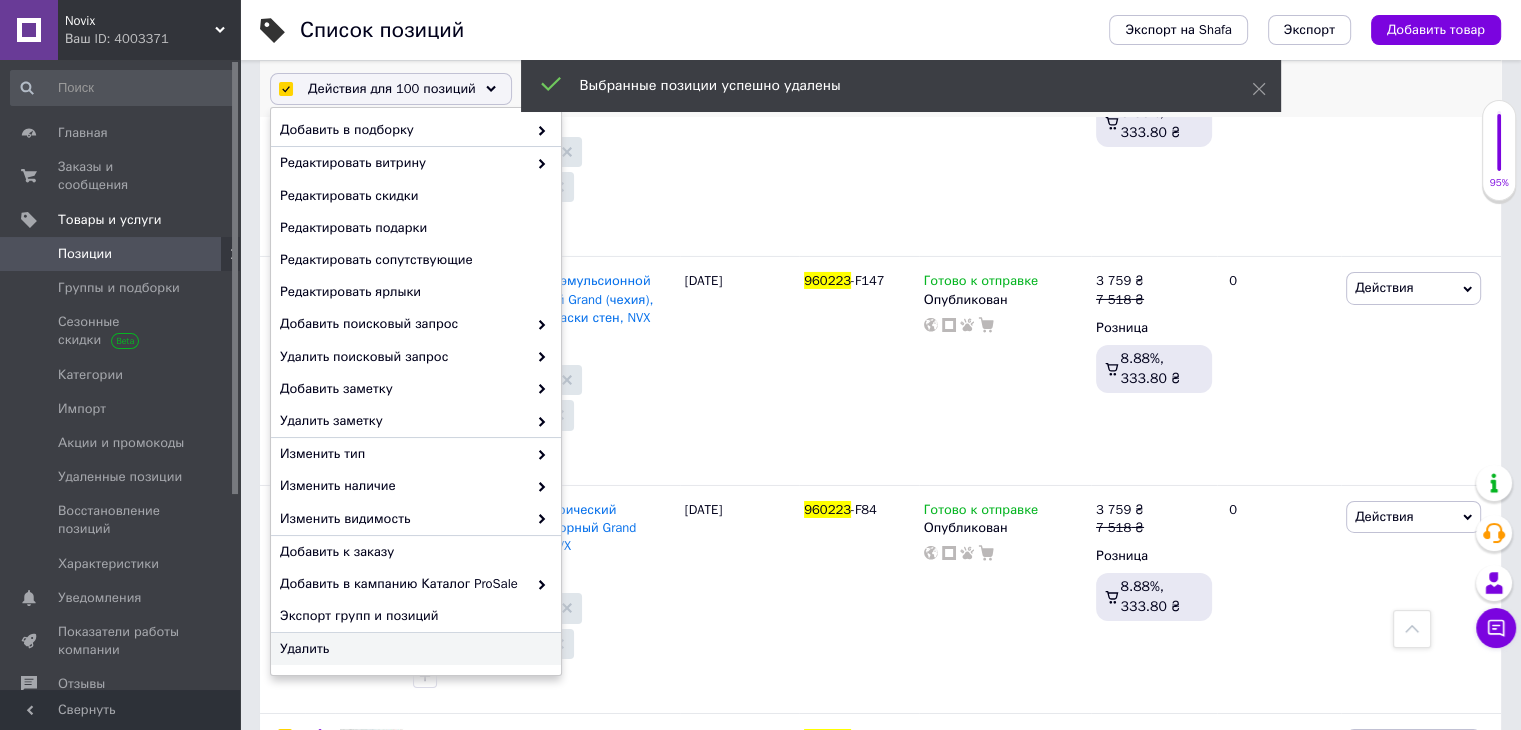 click on "Удалить" at bounding box center [413, 649] 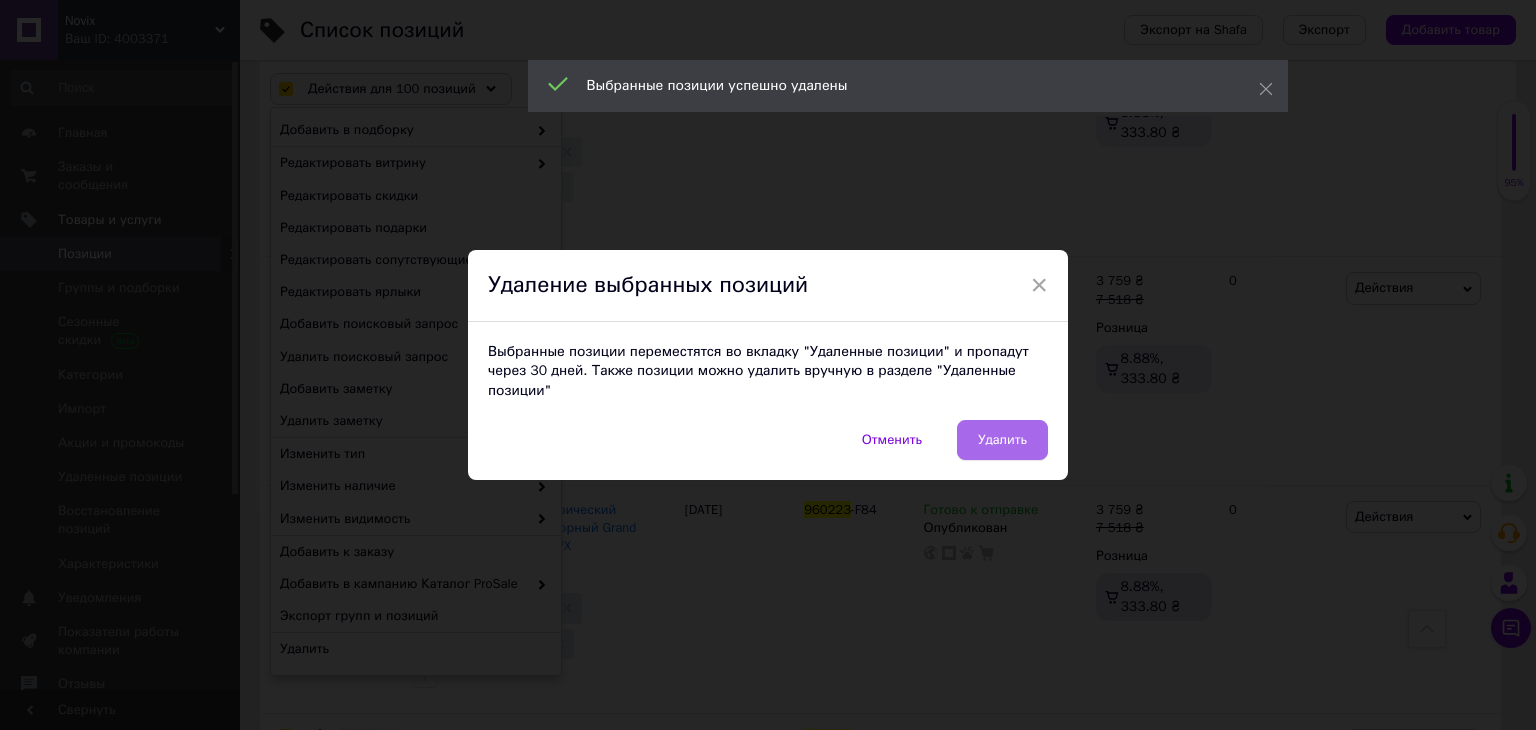 click on "Удалить" at bounding box center (1002, 440) 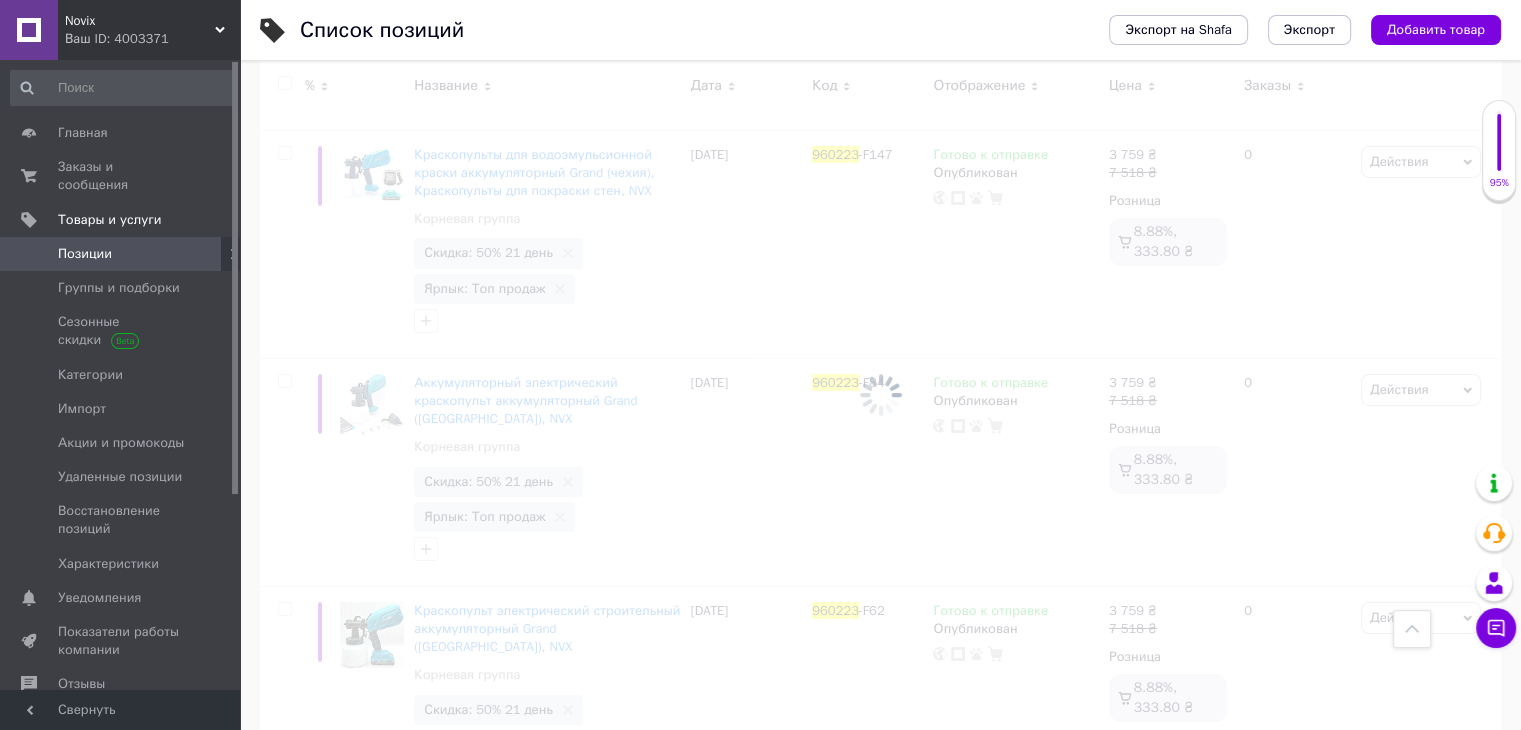scroll, scrollTop: 21917, scrollLeft: 0, axis: vertical 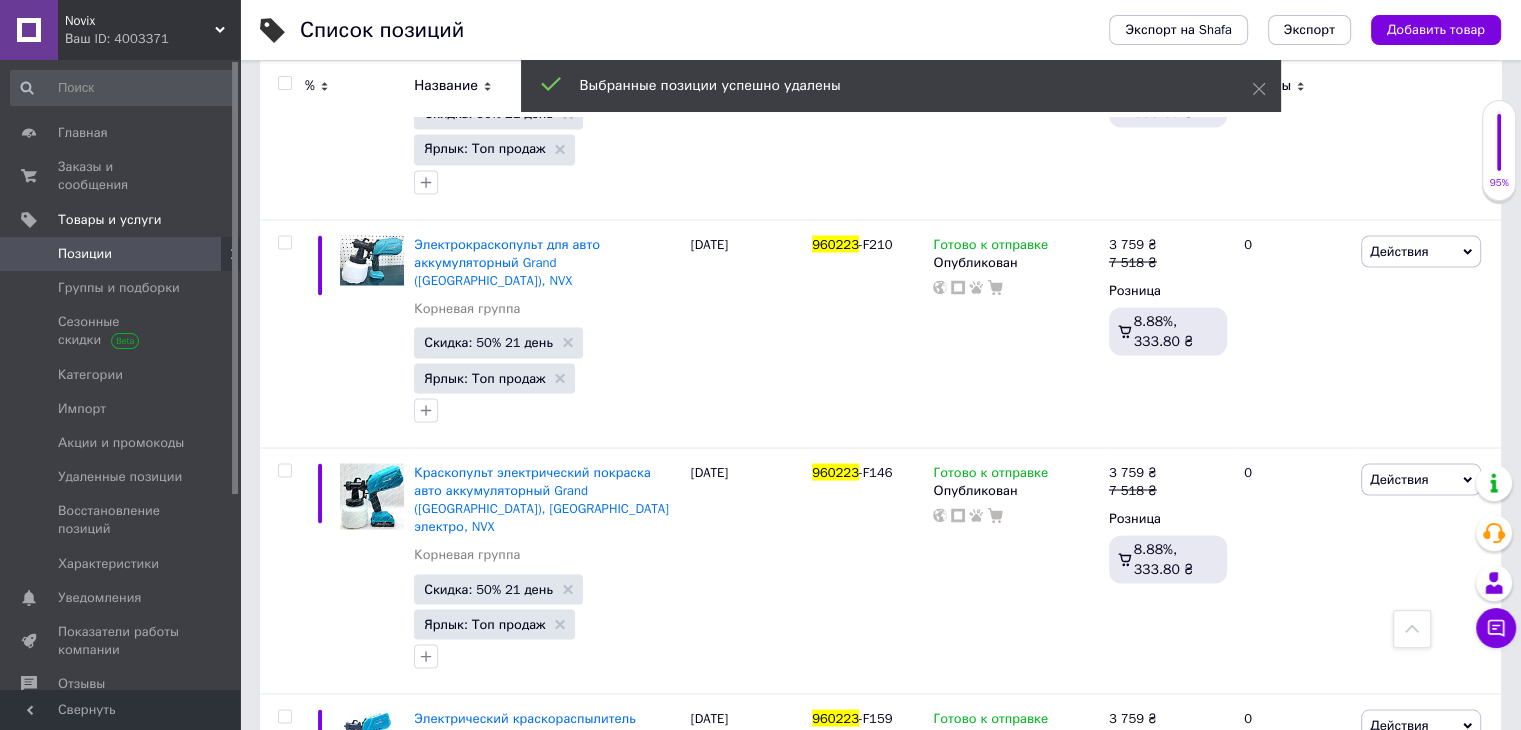 click at bounding box center [284, 83] 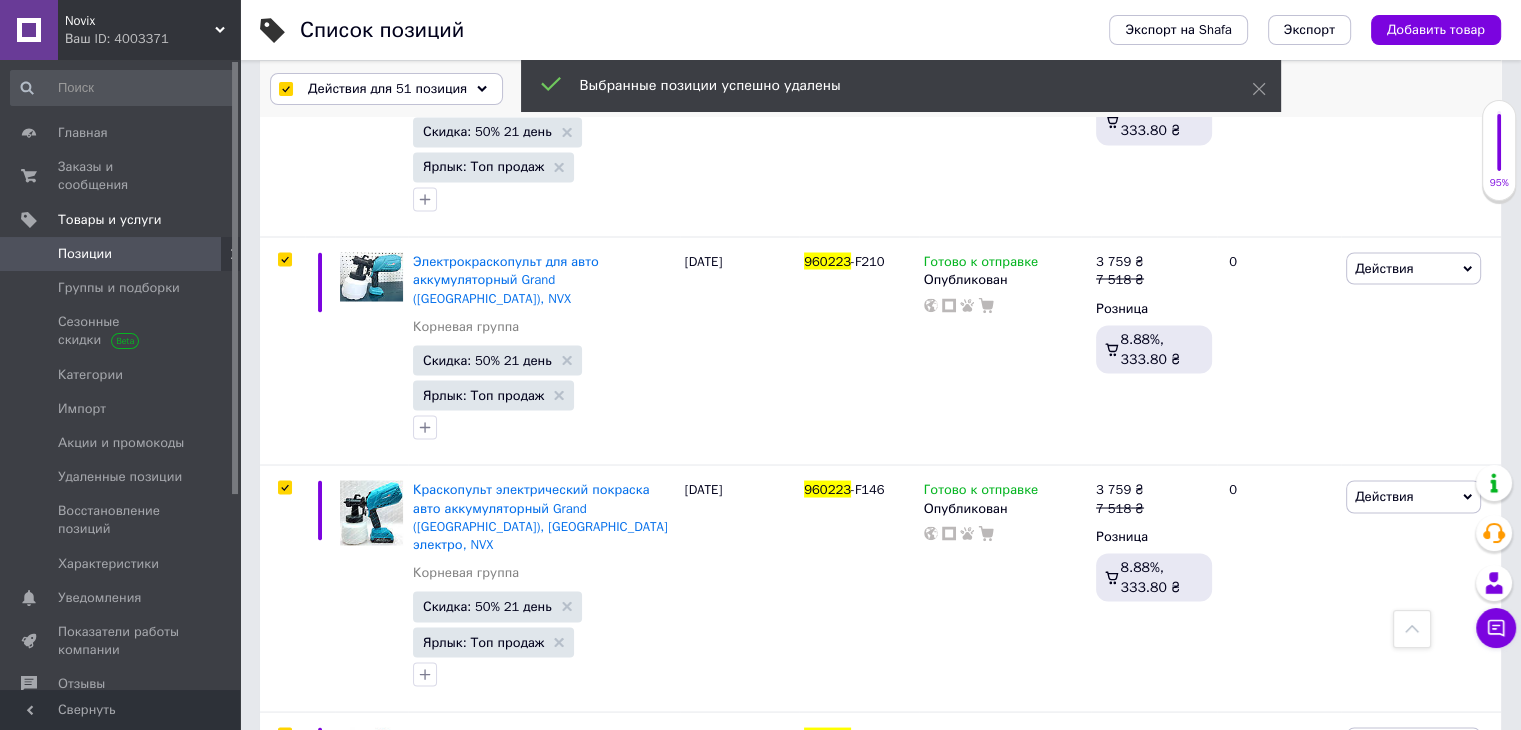 scroll, scrollTop: 11179, scrollLeft: 0, axis: vertical 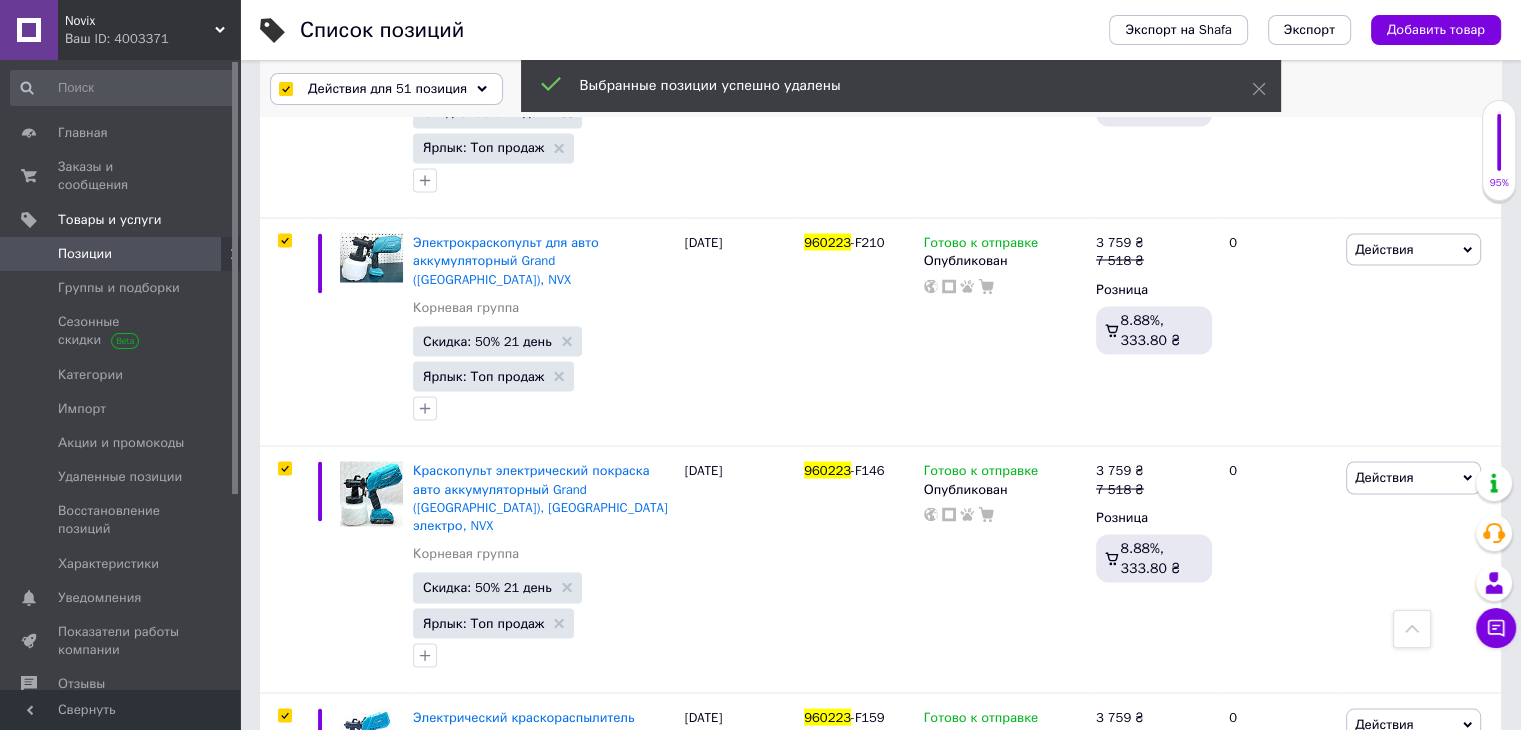 click on "Действия для 51 позиция" at bounding box center (387, 89) 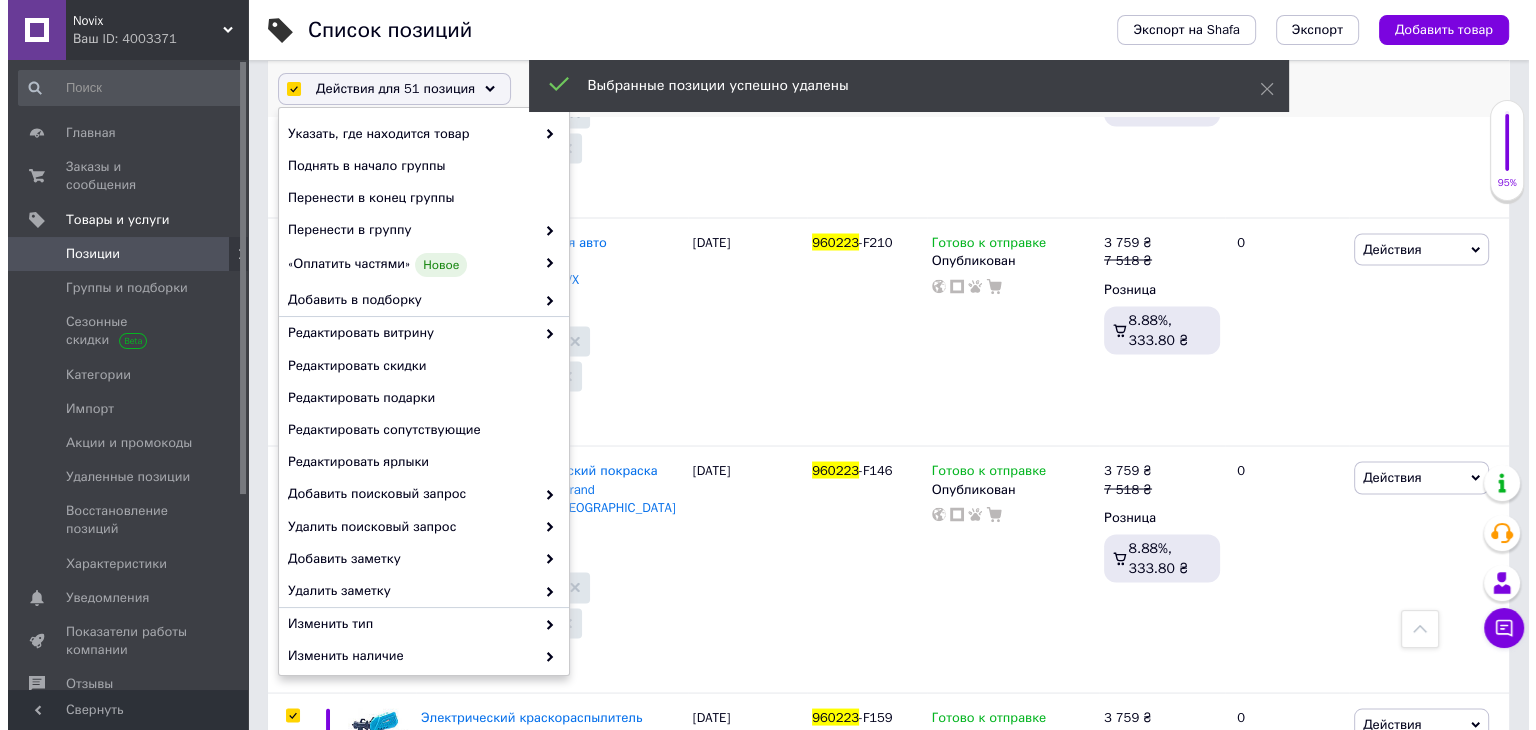scroll, scrollTop: 170, scrollLeft: 0, axis: vertical 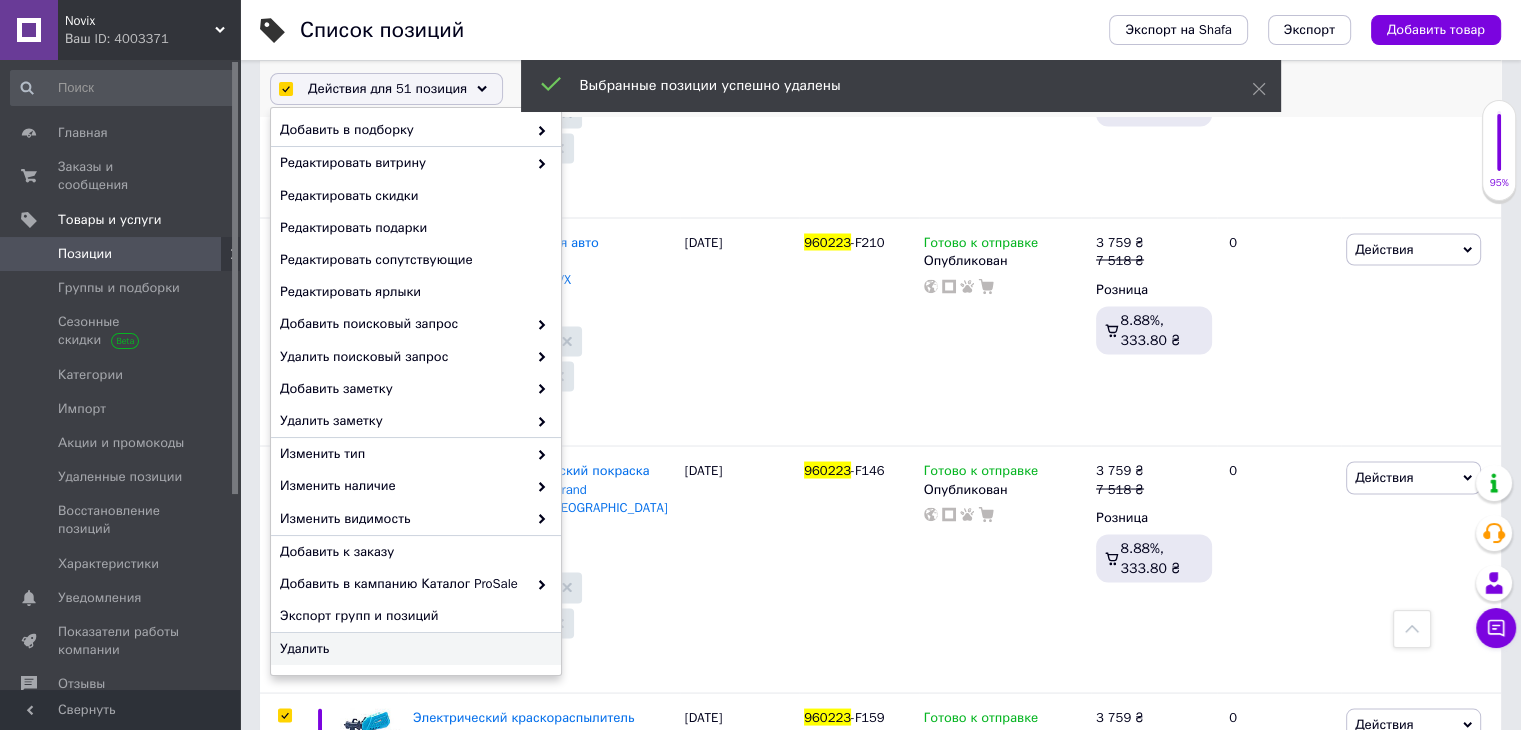 click on "Удалить" at bounding box center [413, 649] 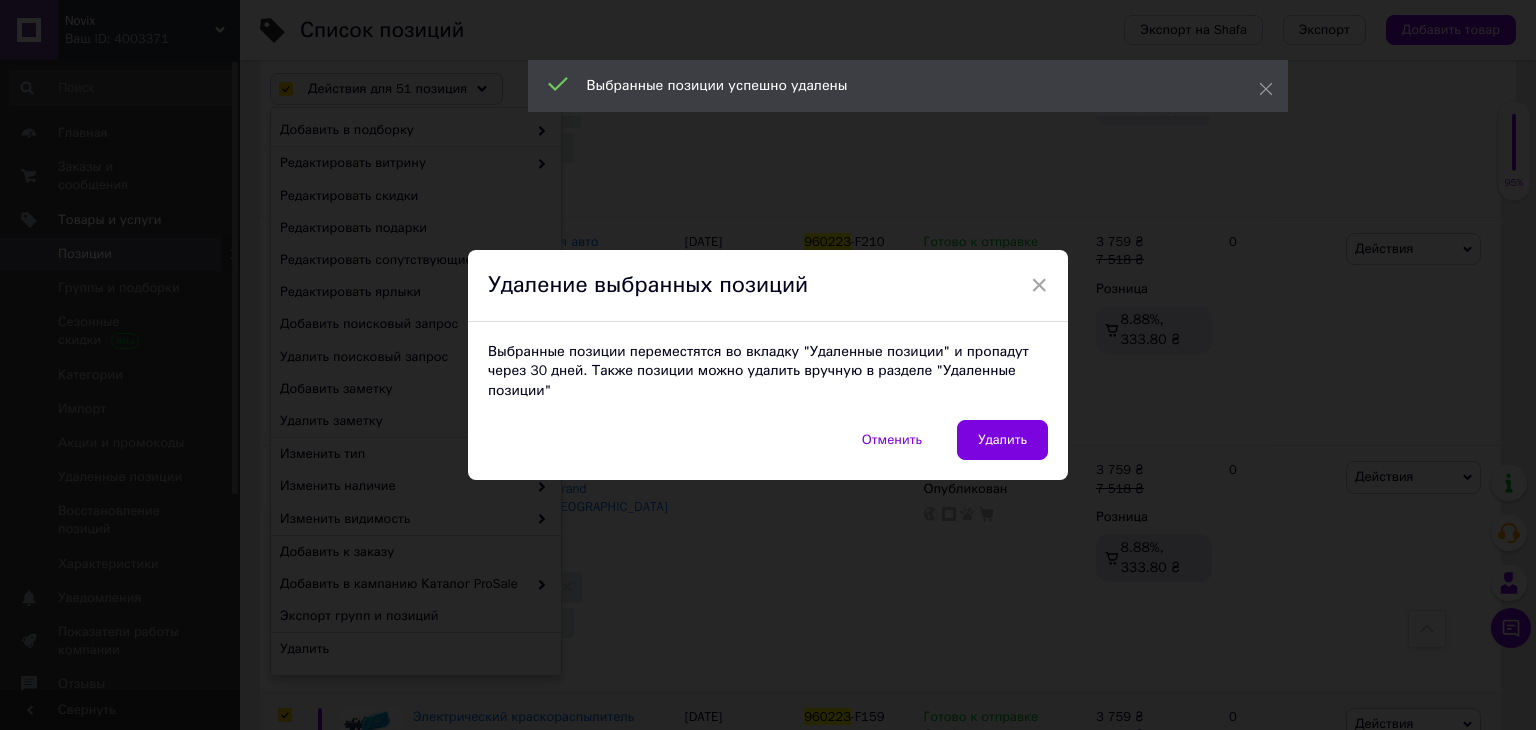 click on "Удалить" at bounding box center [1002, 440] 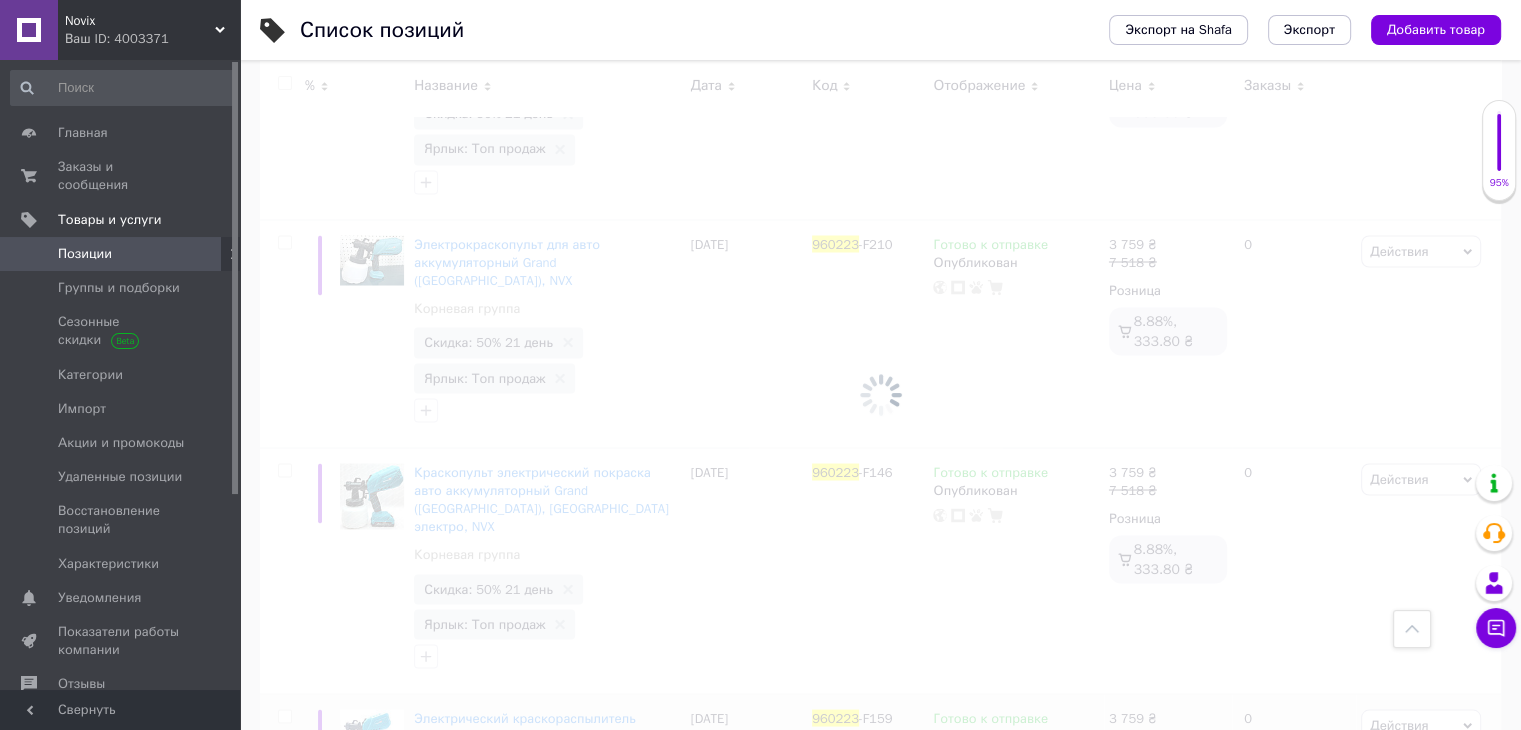 scroll, scrollTop: 11142, scrollLeft: 0, axis: vertical 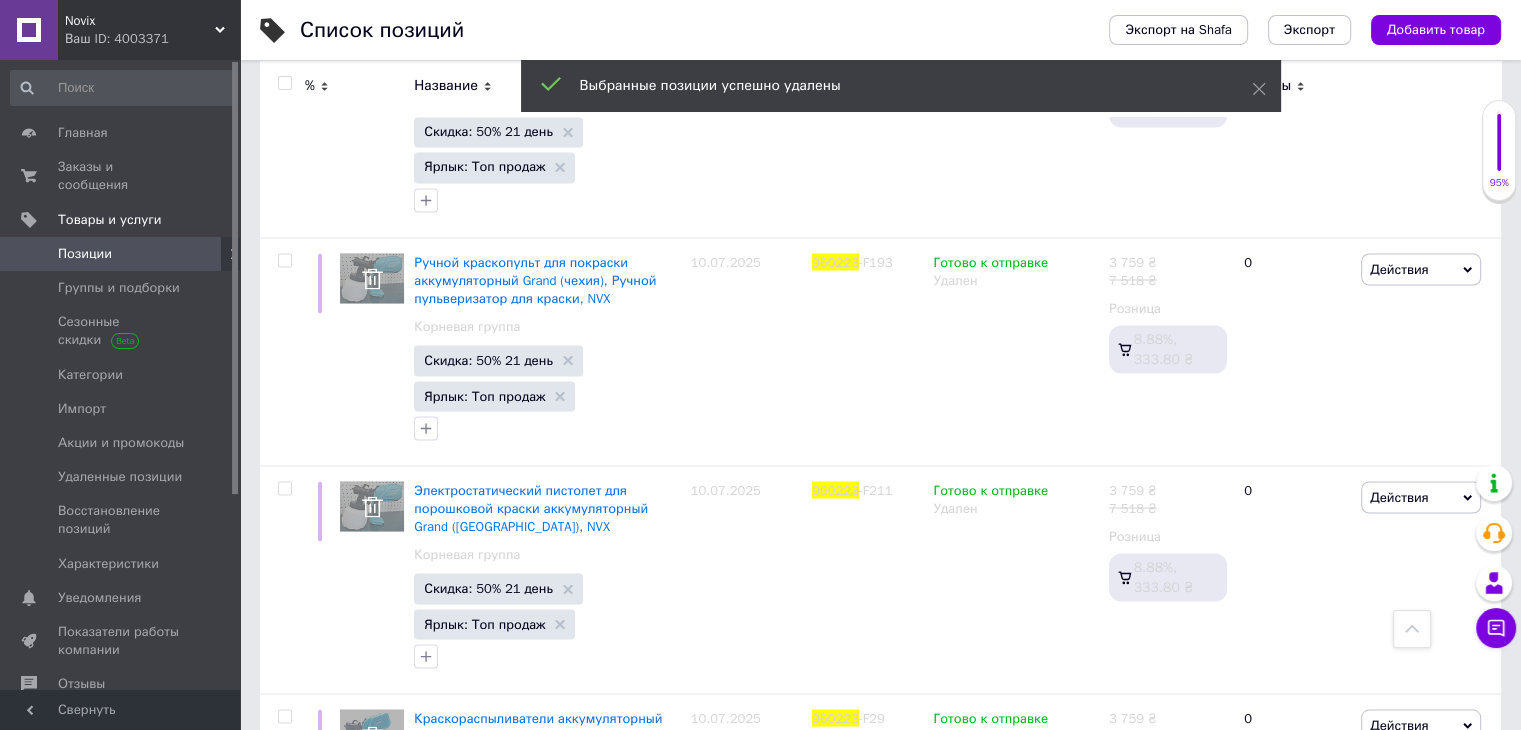 click at bounding box center (284, 83) 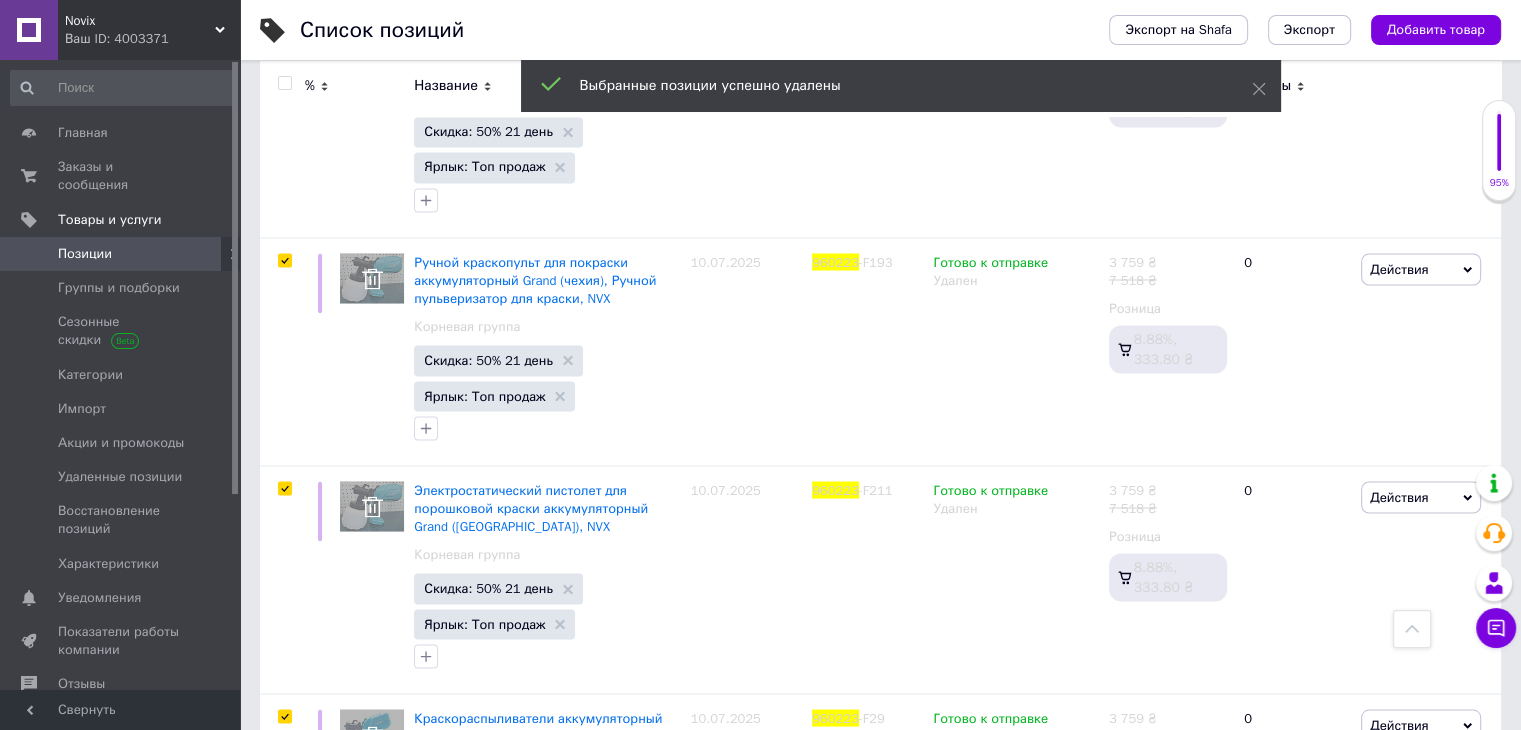 scroll, scrollTop: 11160, scrollLeft: 0, axis: vertical 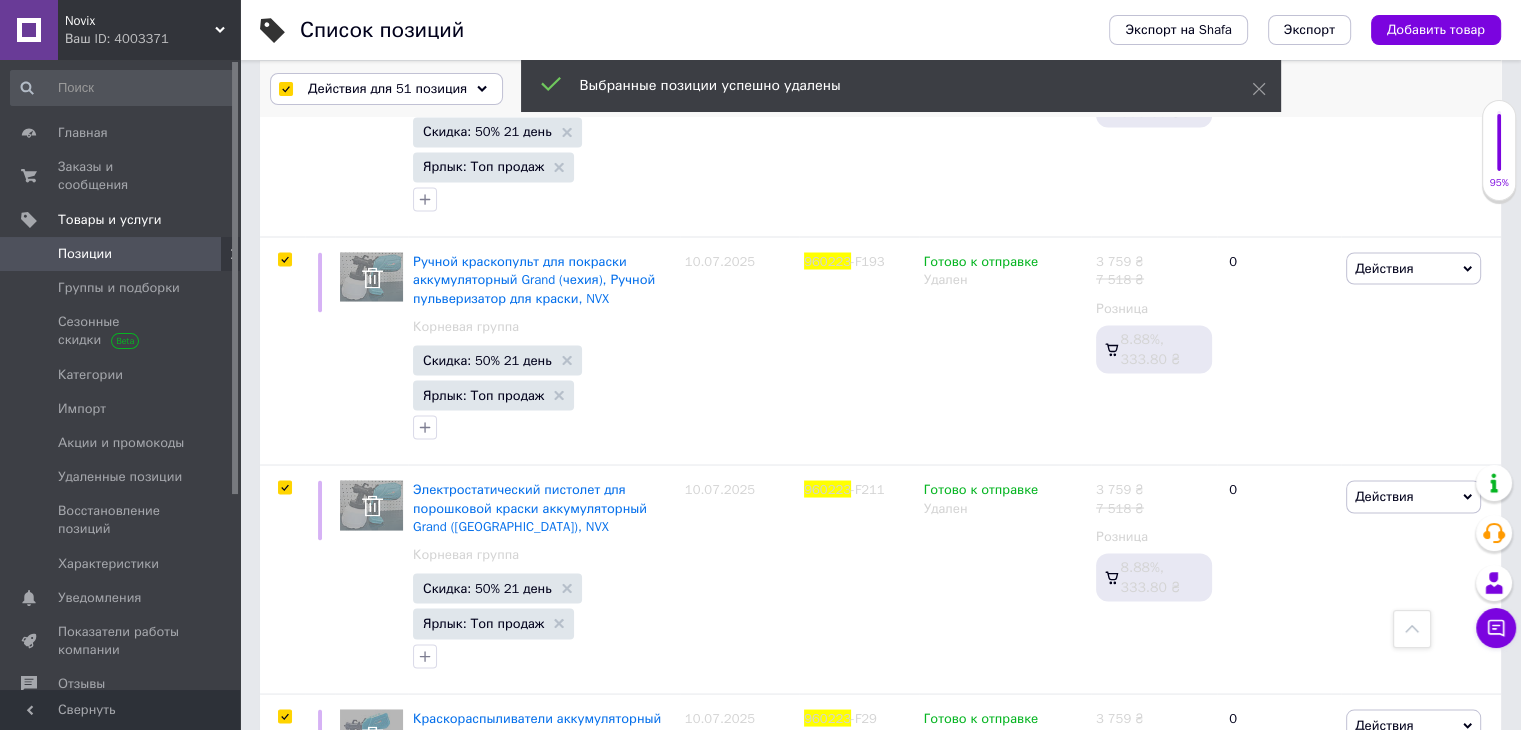 click on "Действия для 51 позиция" at bounding box center [387, 89] 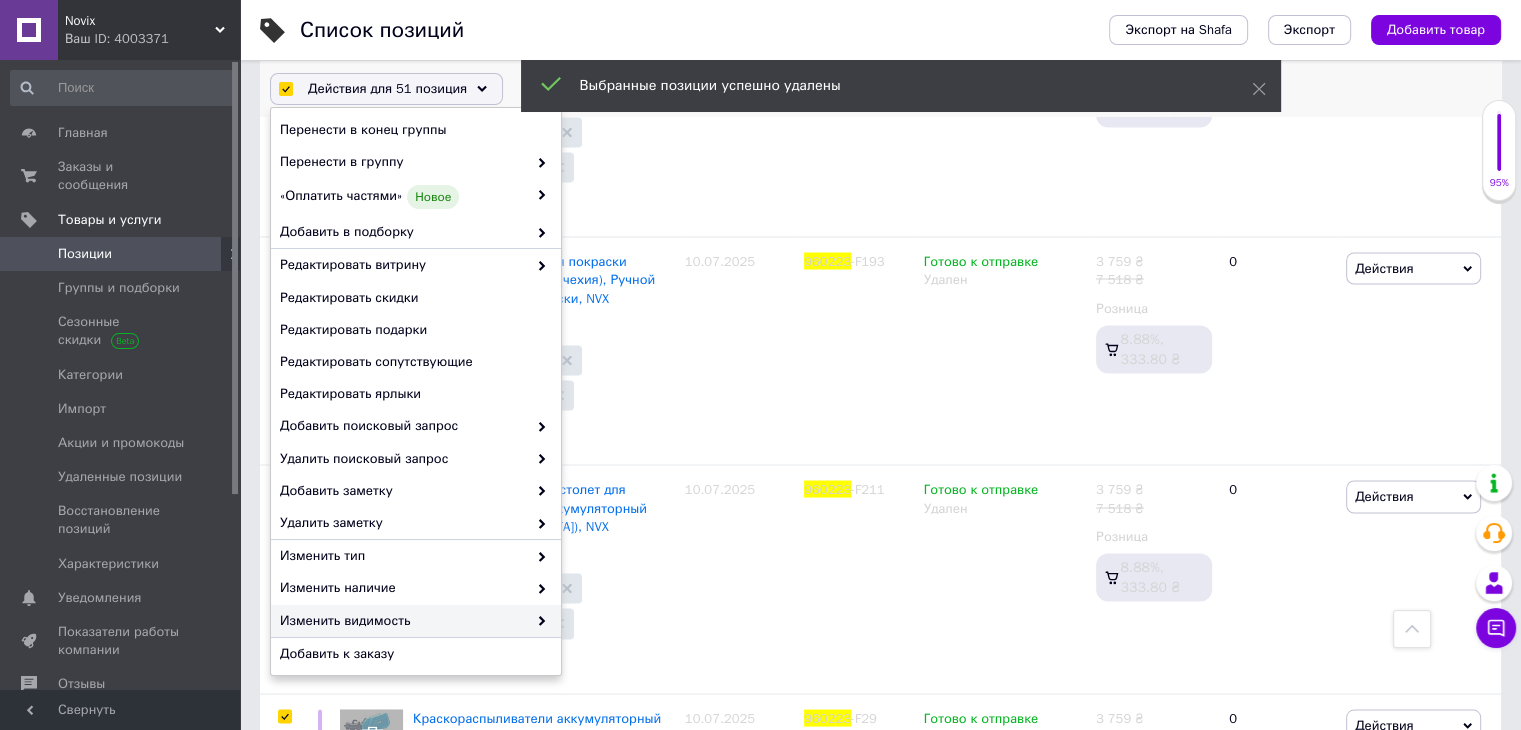 scroll, scrollTop: 170, scrollLeft: 0, axis: vertical 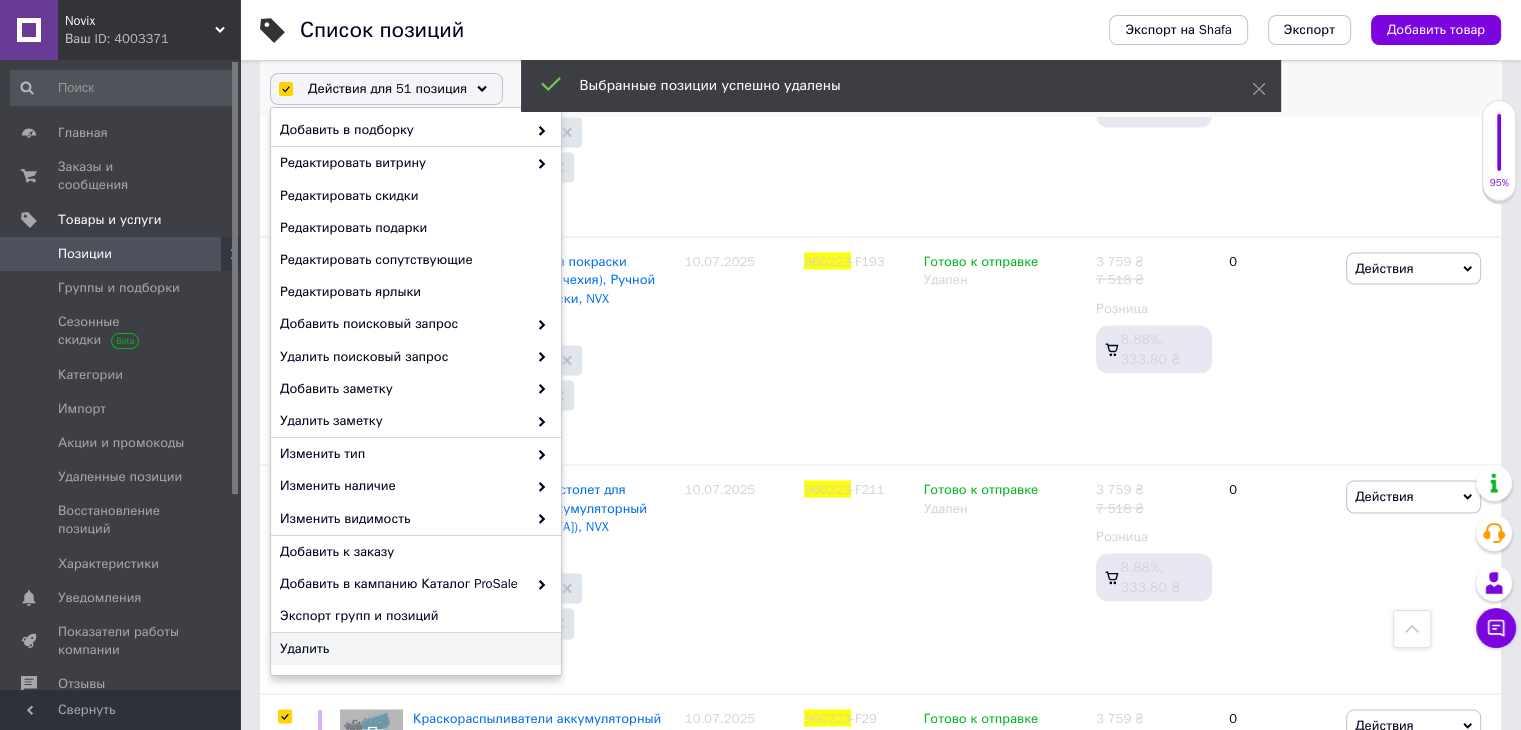 click on "Удалить" at bounding box center (413, 649) 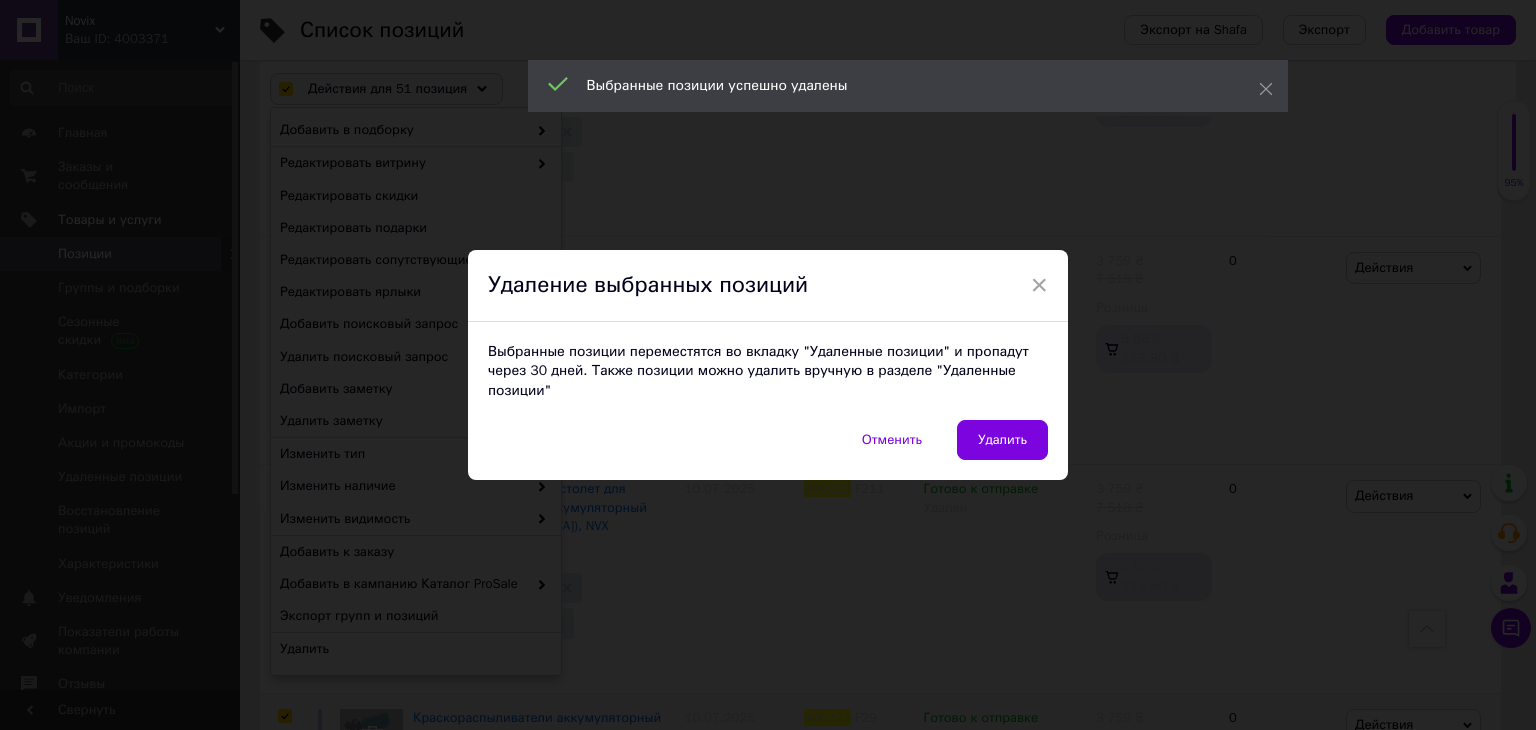 click on "Удалить" at bounding box center (1002, 440) 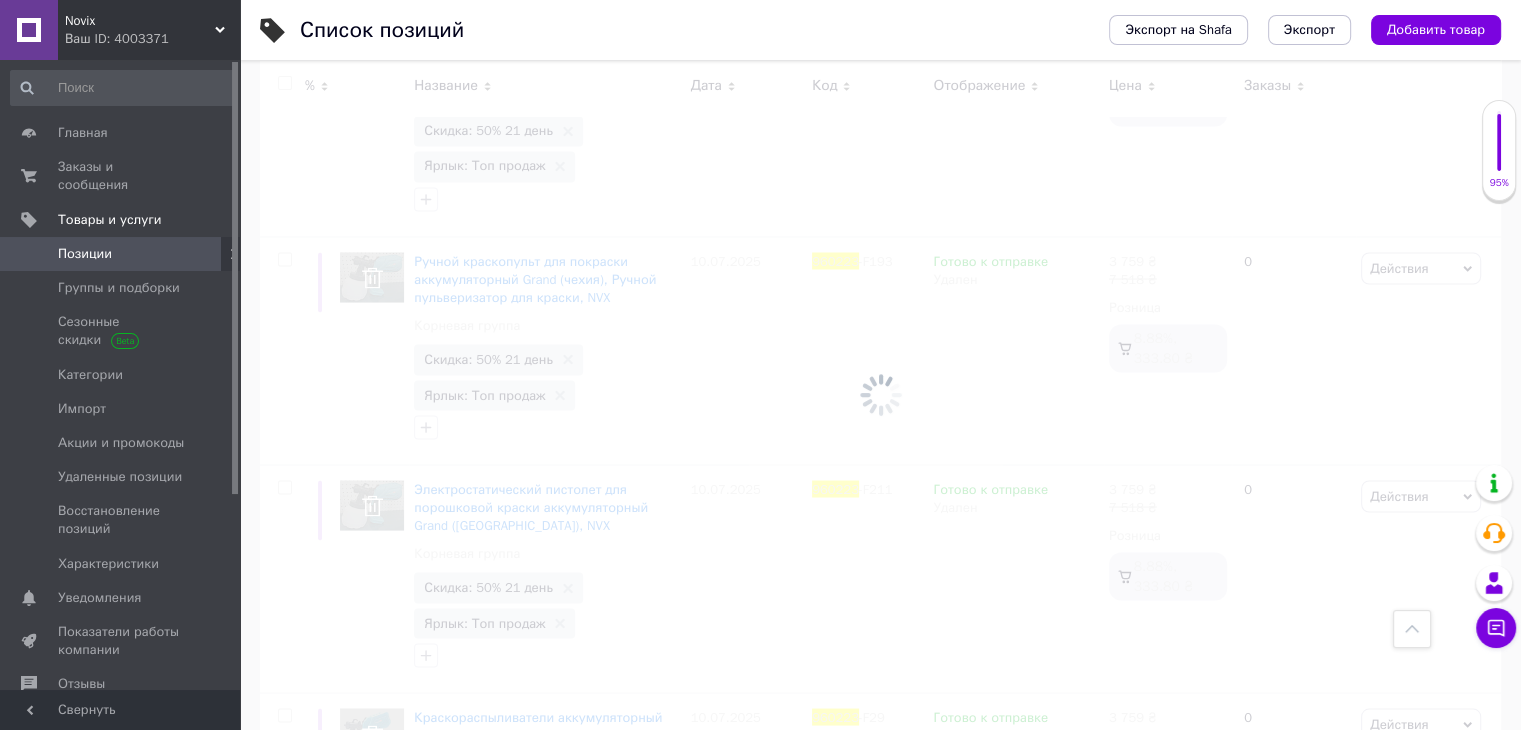 scroll, scrollTop: 121, scrollLeft: 0, axis: vertical 